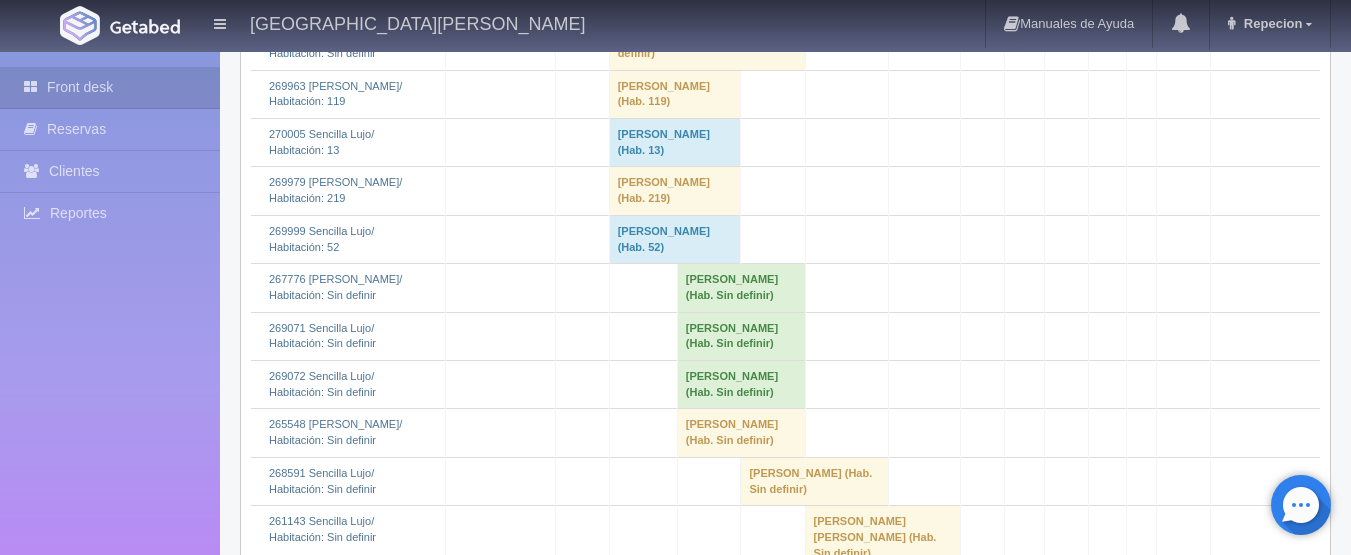 scroll, scrollTop: 4600, scrollLeft: 0, axis: vertical 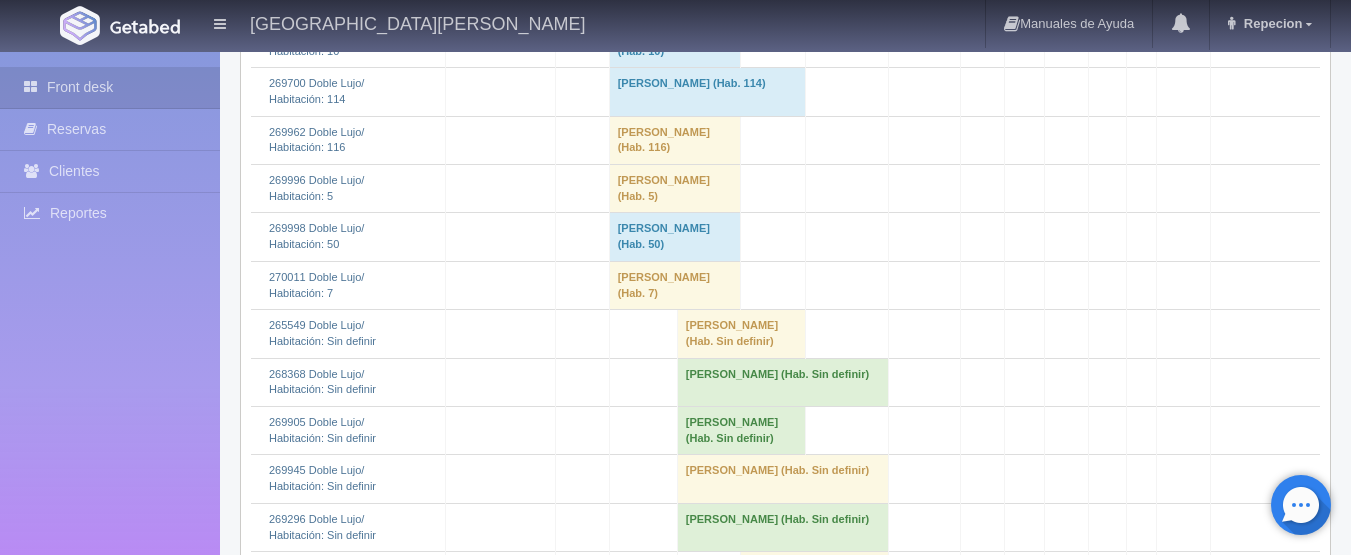 click on "Martín  Elizeth 												(Hab. Sin definir)" at bounding box center [675, -5] 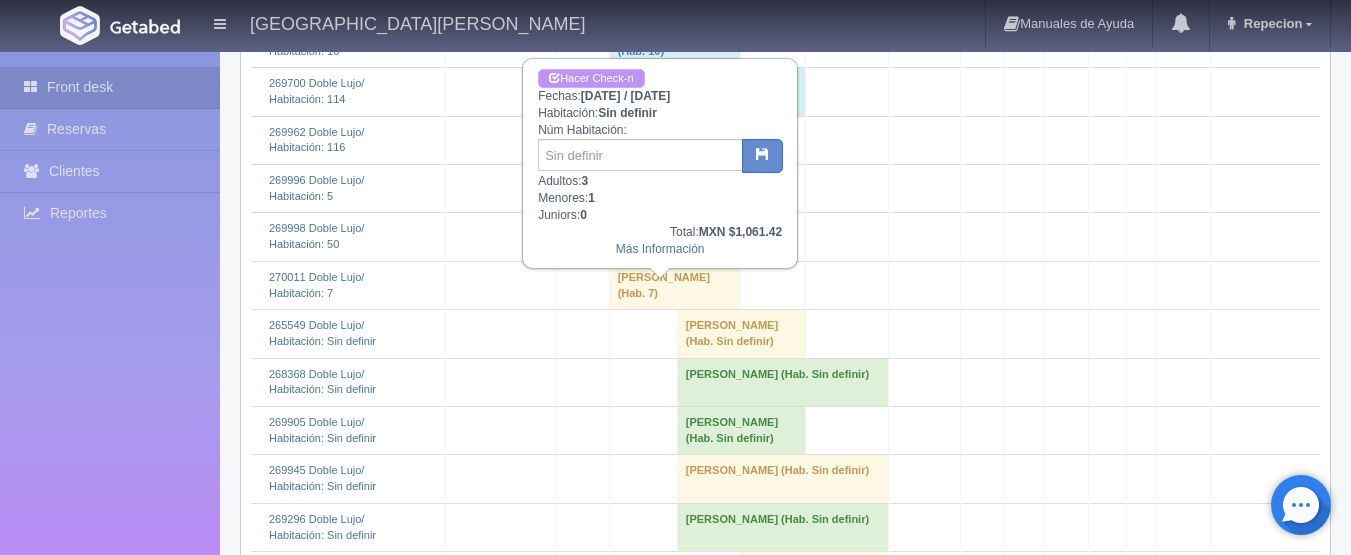 click on "Hacer Check-n" at bounding box center [591, 78] 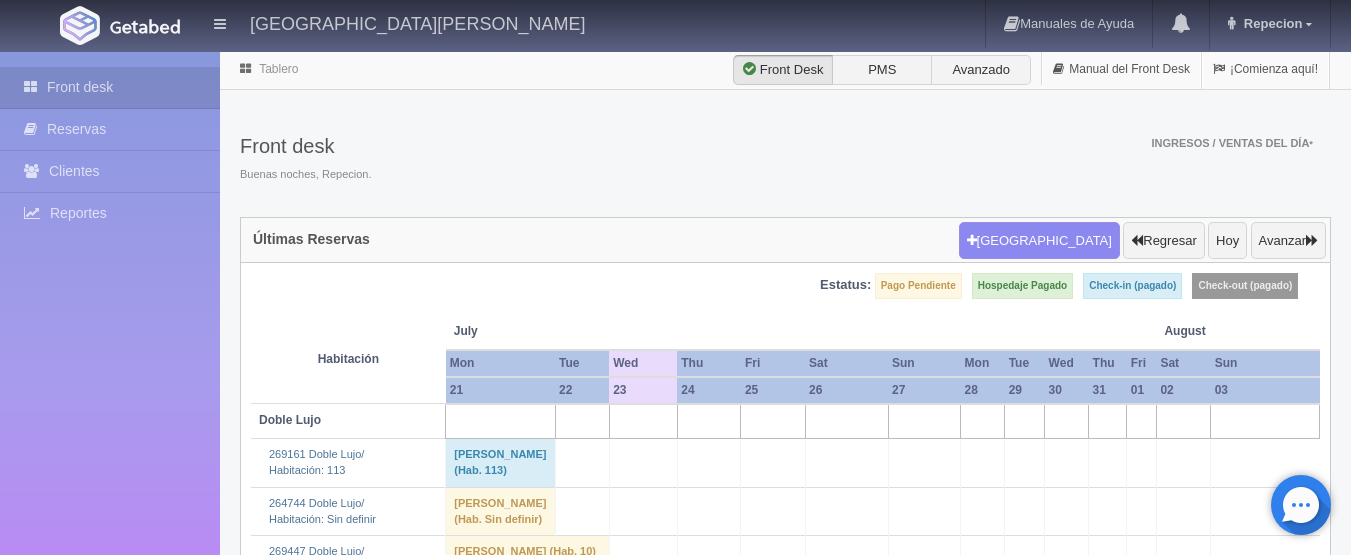 scroll, scrollTop: 2000, scrollLeft: 0, axis: vertical 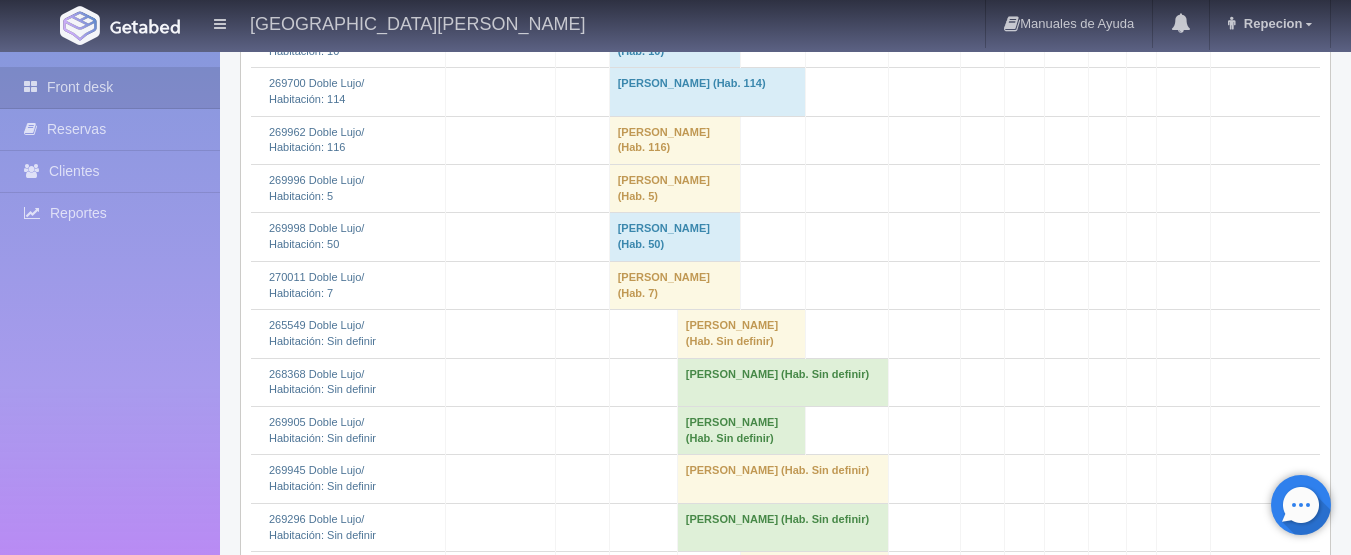 click on "[PERSON_NAME] 												(Hab. Sin definir)" at bounding box center [675, -5] 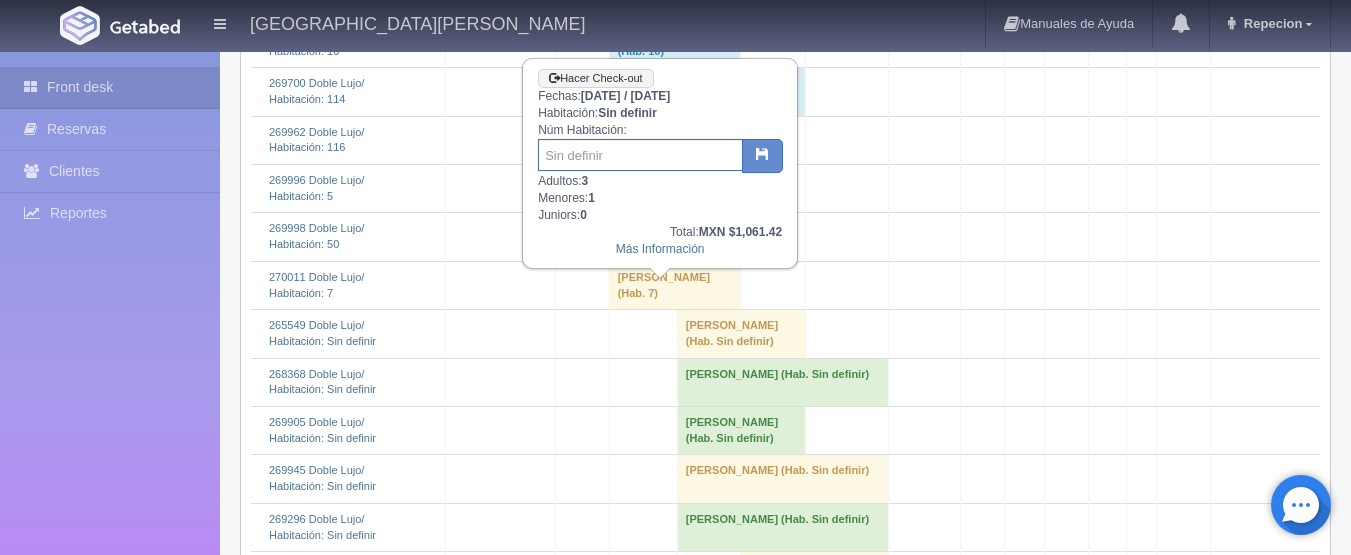 click at bounding box center (640, 155) 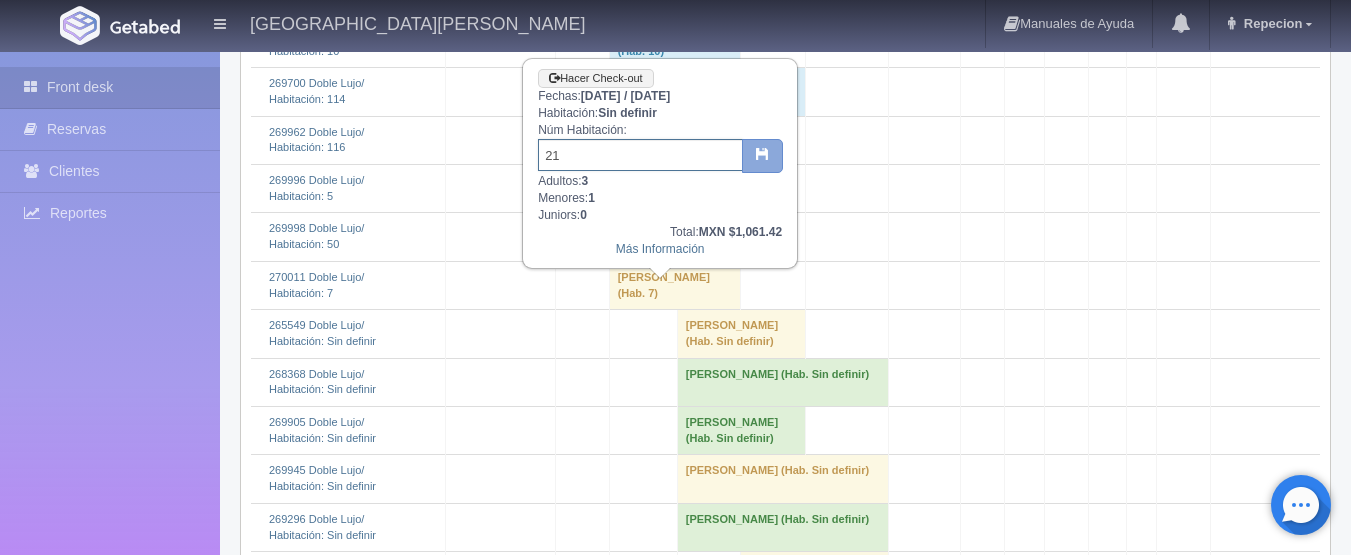 type on "21" 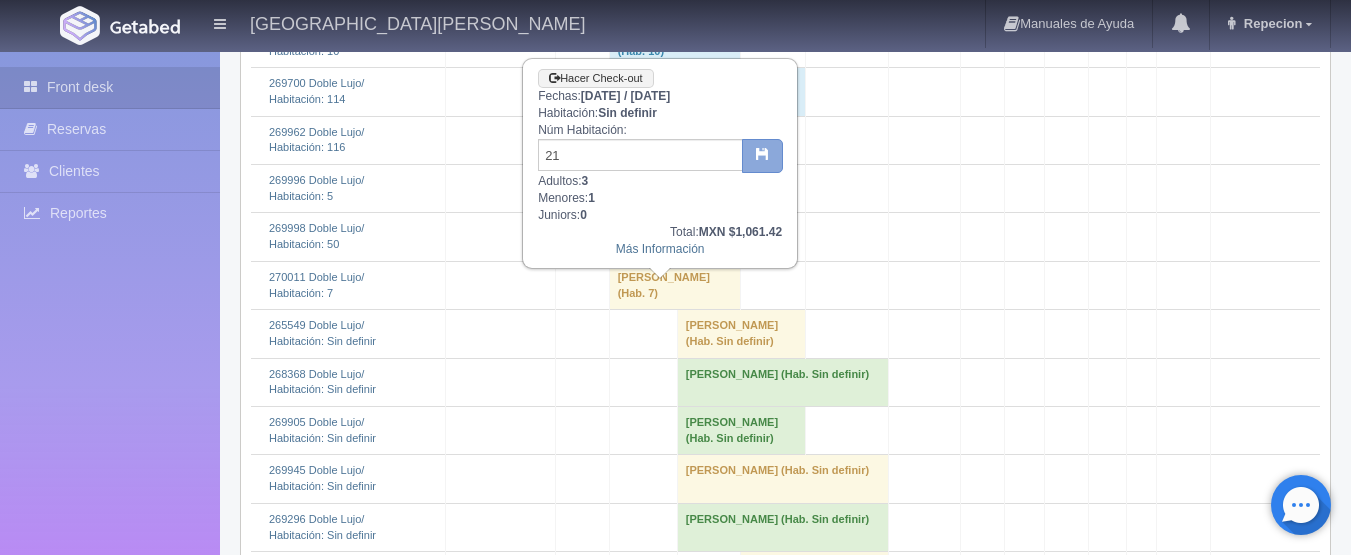 click at bounding box center [762, 156] 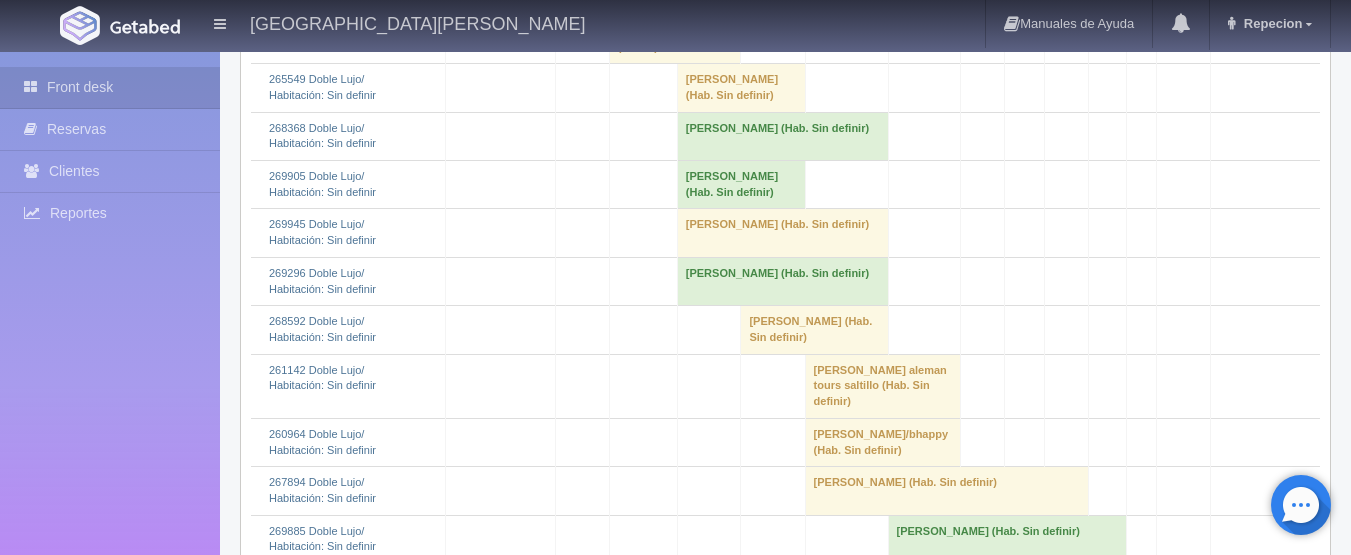 scroll, scrollTop: 2200, scrollLeft: 0, axis: vertical 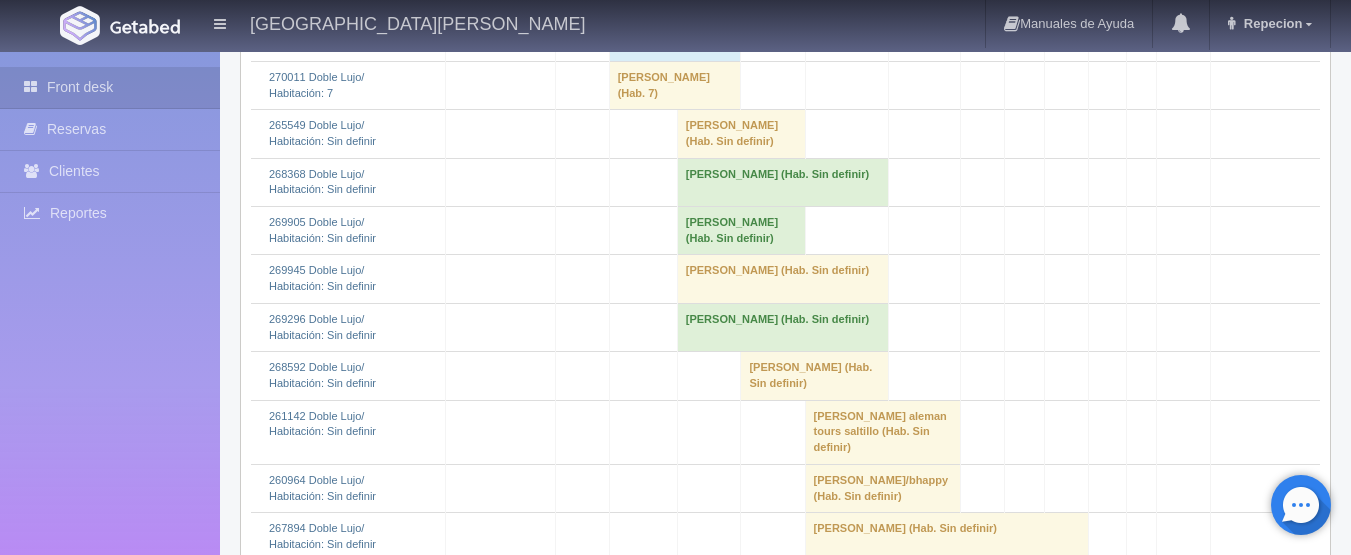 click on "Martín  Elizeth 												(Hab. 21)" at bounding box center (675, -60) 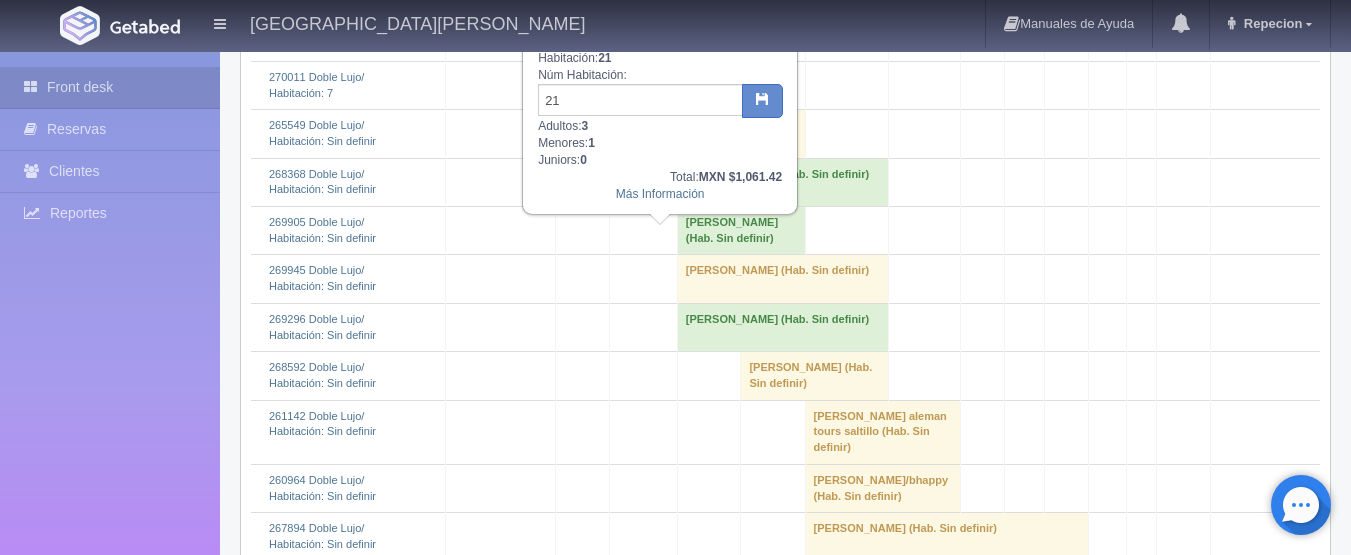 click on "Martín  Elizeth 												(Hab. 21)" at bounding box center (675, -60) 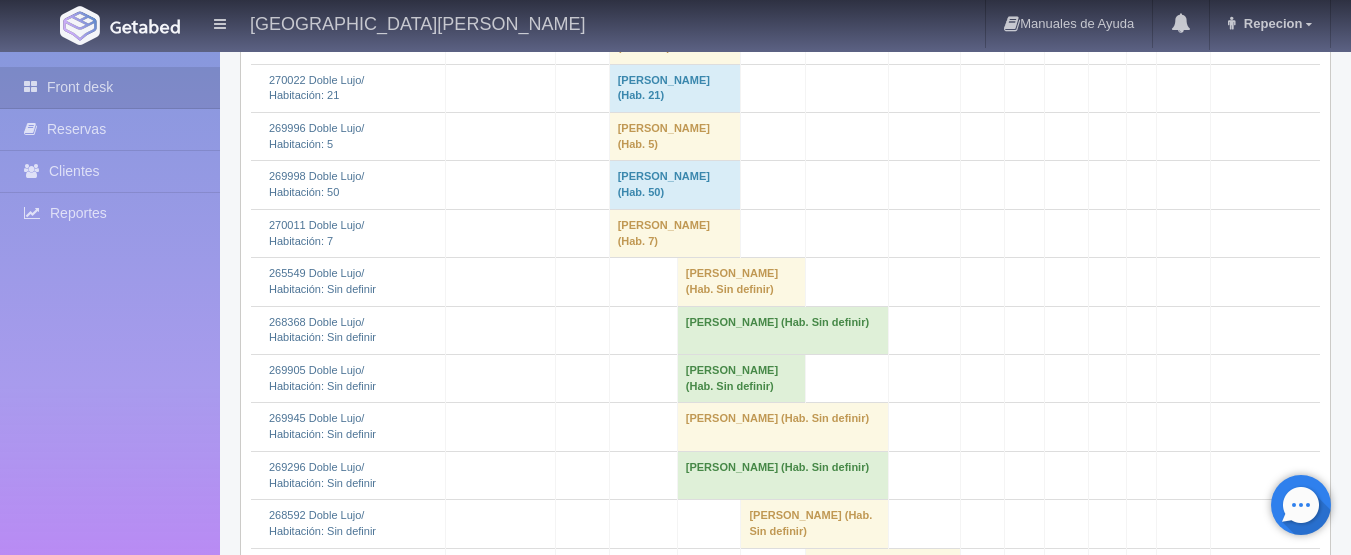 scroll, scrollTop: 2000, scrollLeft: 0, axis: vertical 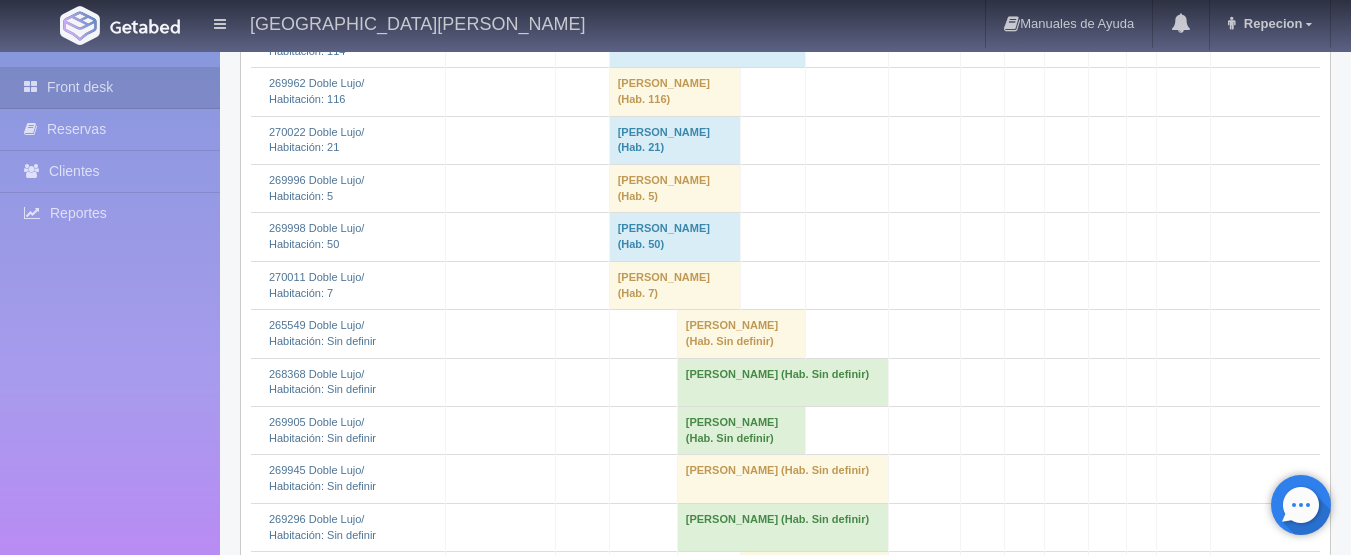 click on "verdiliz pastrano 												(Hab. Sin definir)" at bounding box center (748, -150) 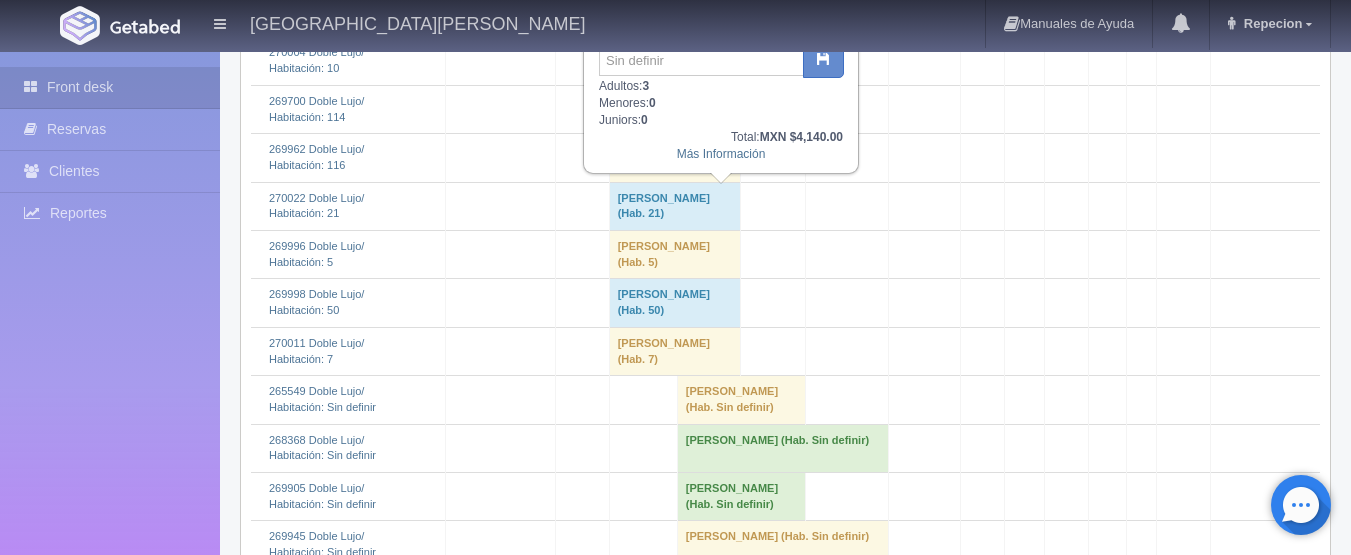 scroll, scrollTop: 1900, scrollLeft: 0, axis: vertical 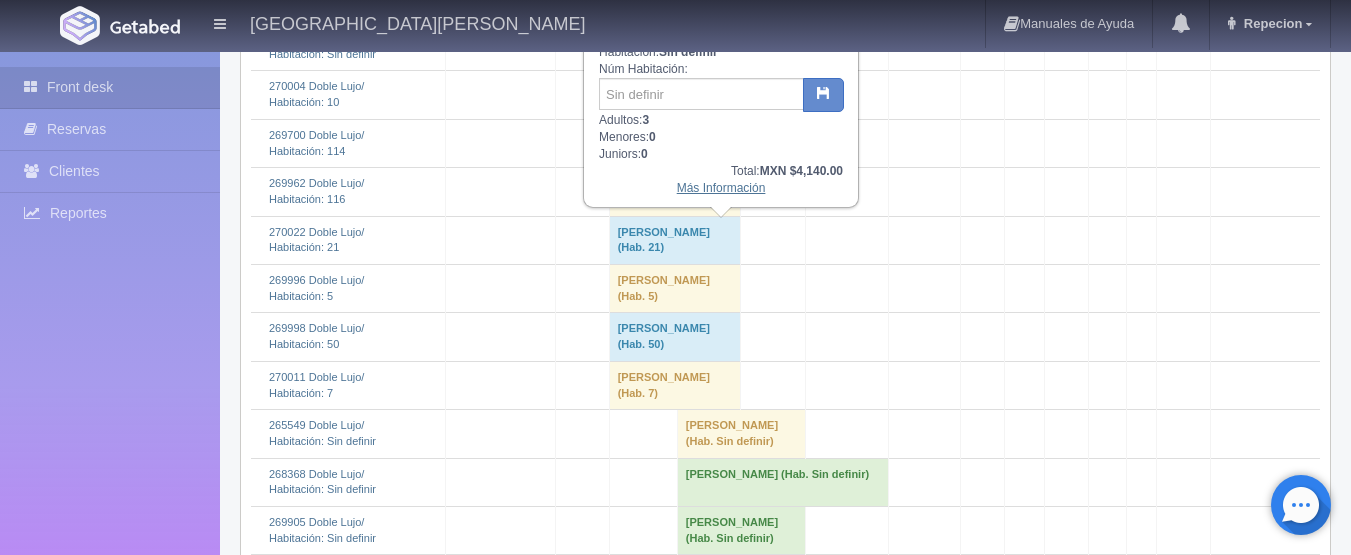 click on "Más Información" at bounding box center [721, 188] 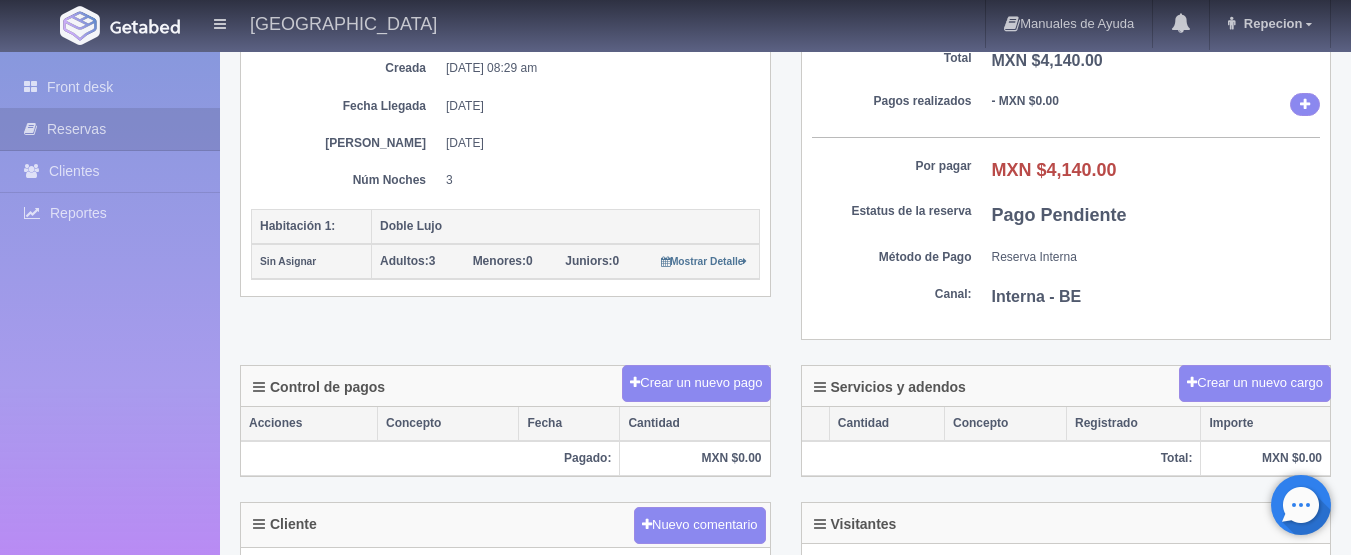 scroll, scrollTop: 300, scrollLeft: 0, axis: vertical 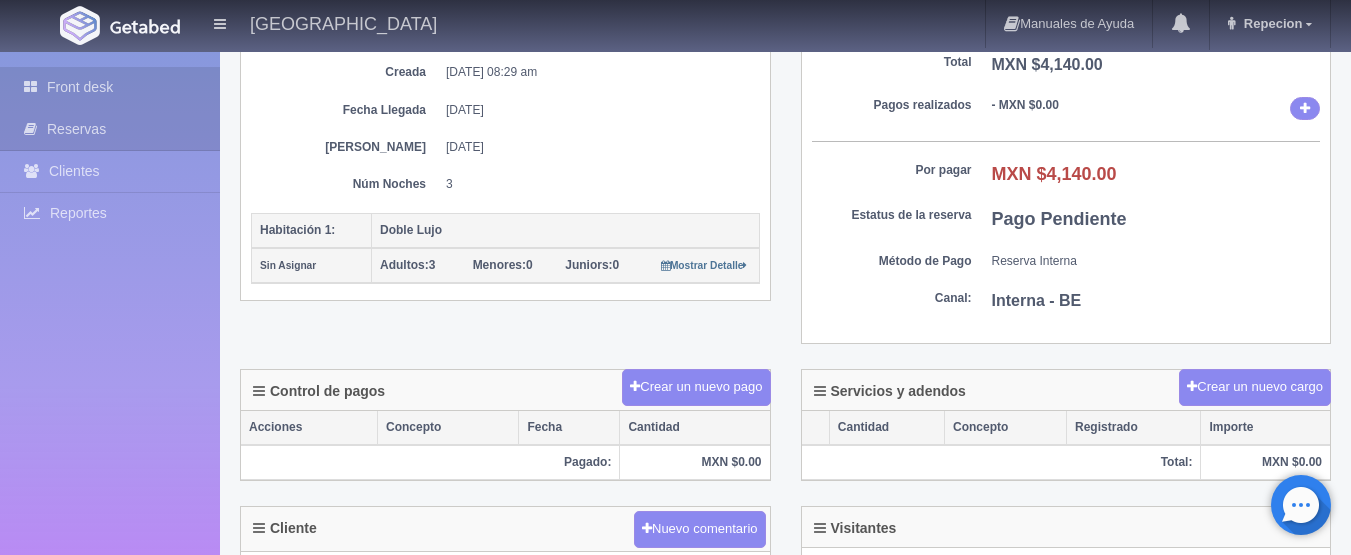 click on "Front desk" at bounding box center (110, 87) 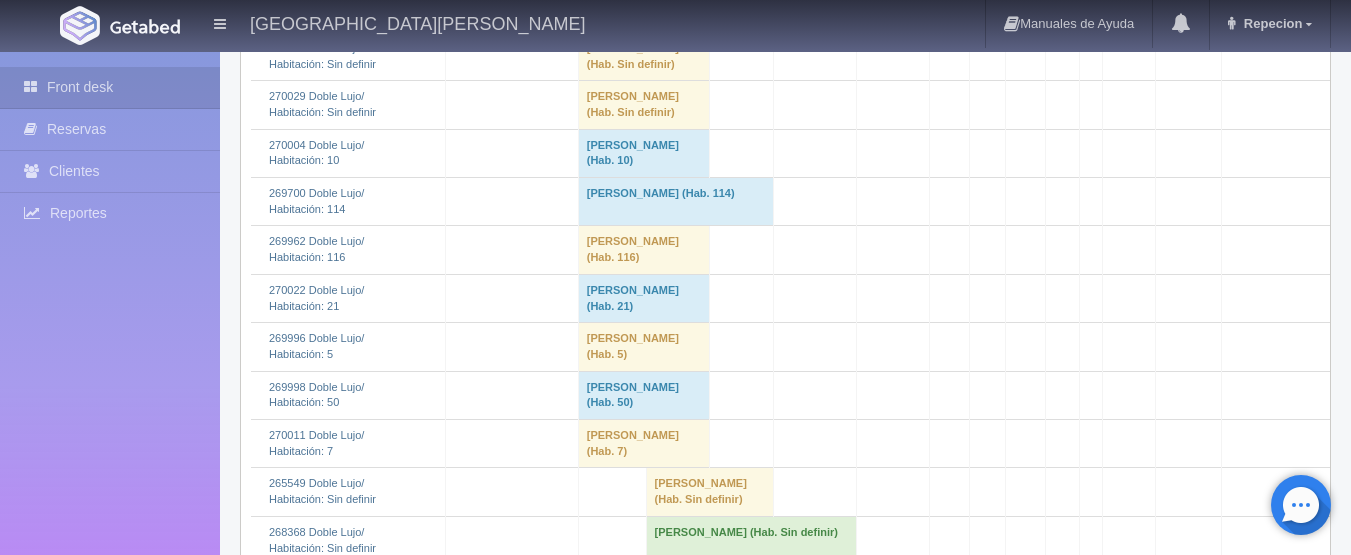 scroll, scrollTop: 1400, scrollLeft: 0, axis: vertical 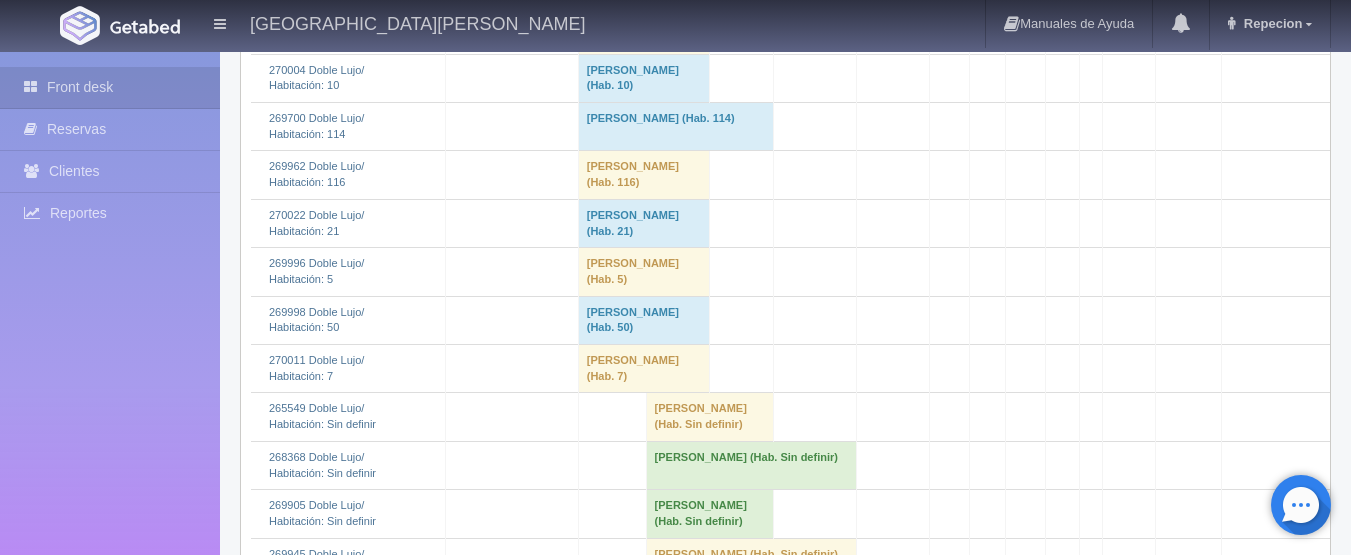 click on "Felipe Rivas Rodarte 												(Hab. 114)" at bounding box center [676, 127] 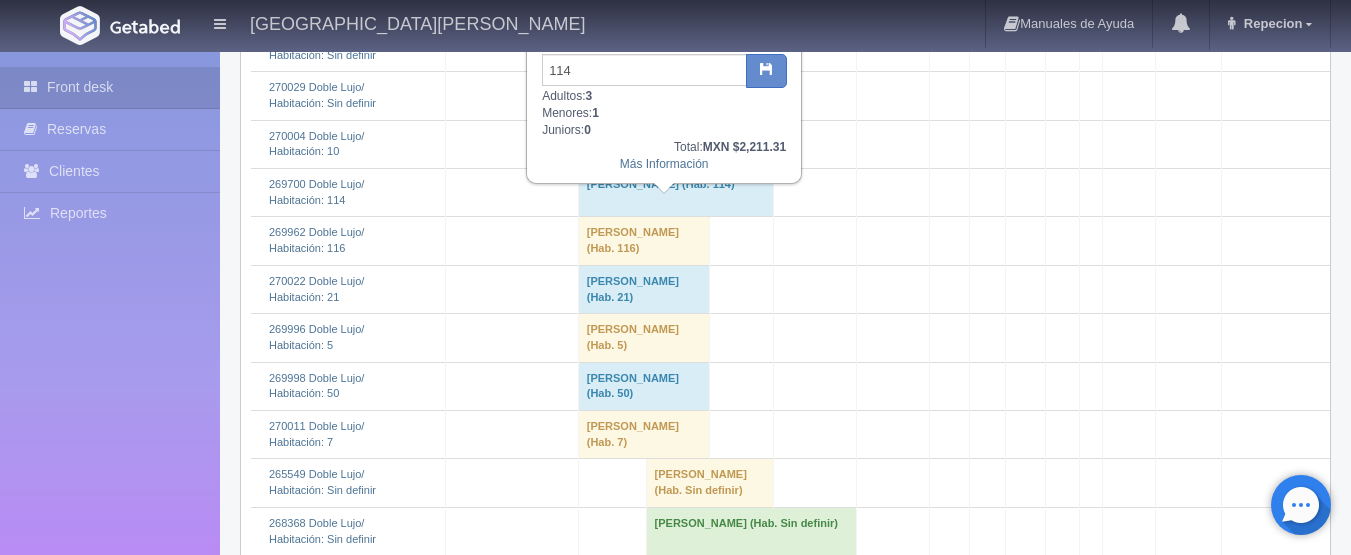 scroll, scrollTop: 1300, scrollLeft: 0, axis: vertical 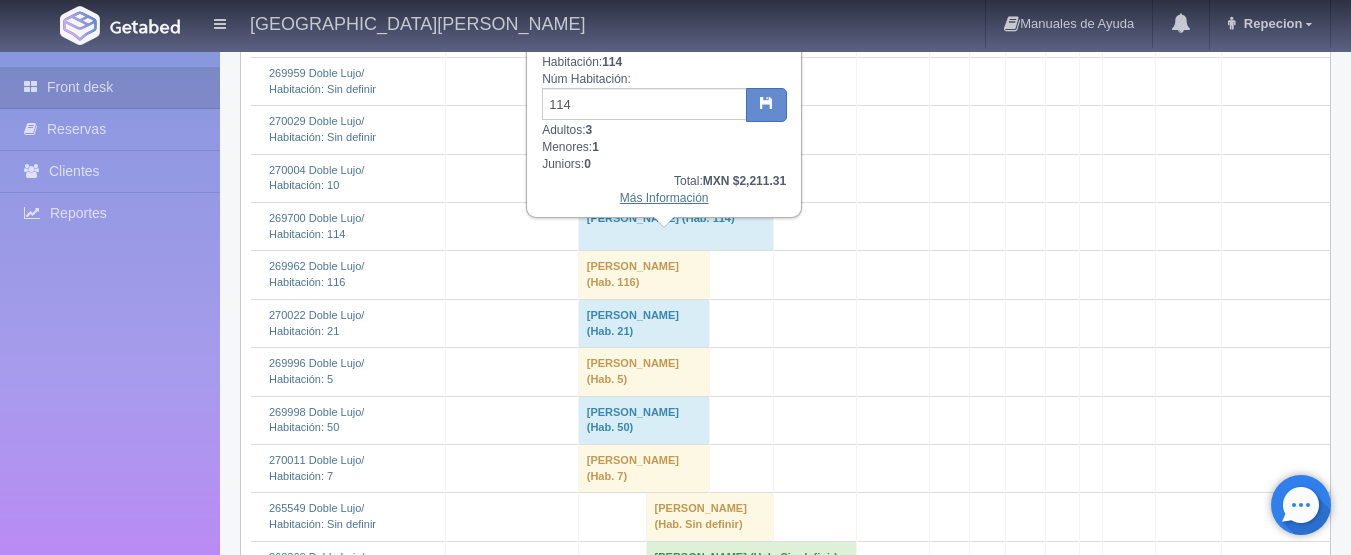 click on "Más Información" at bounding box center (664, 198) 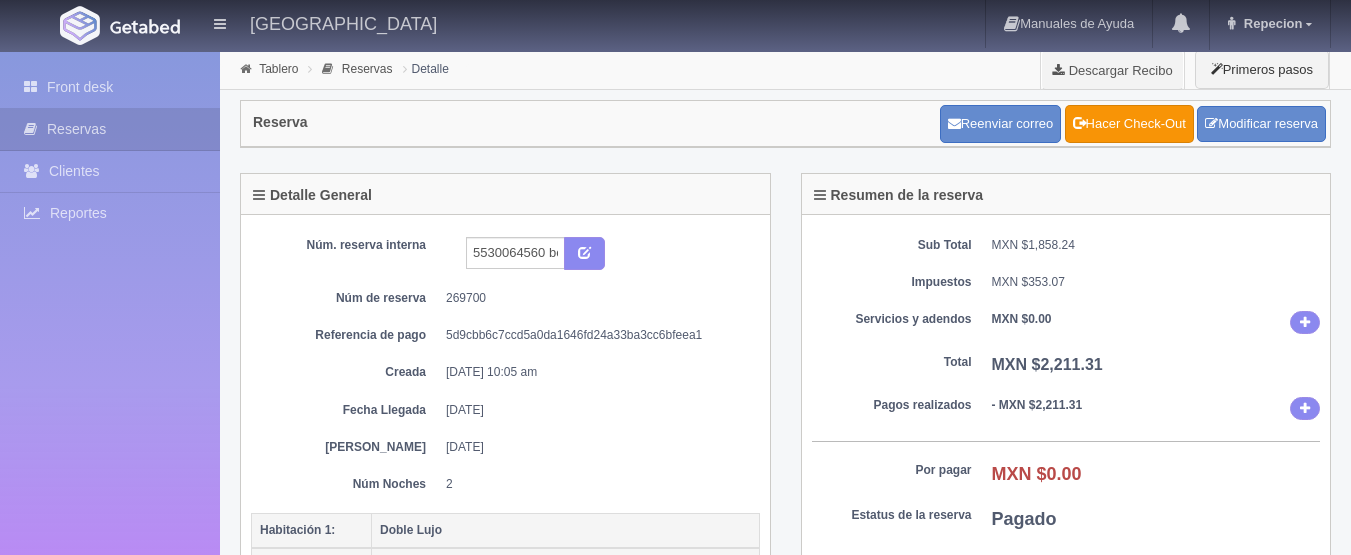 scroll, scrollTop: 0, scrollLeft: 0, axis: both 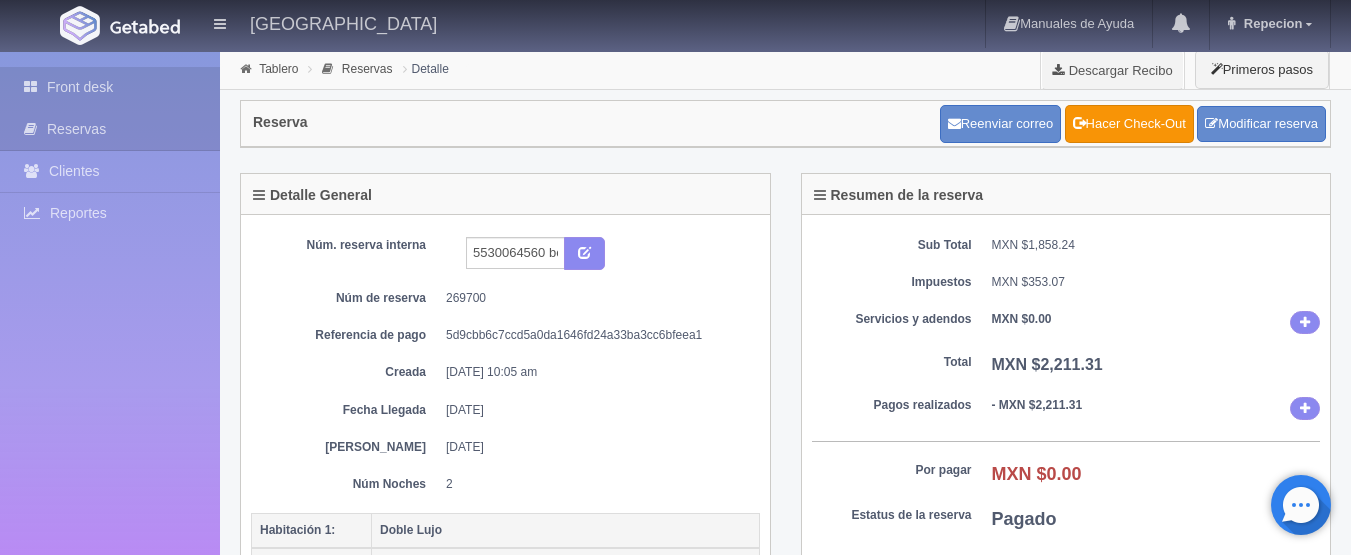click on "Front desk" at bounding box center (110, 87) 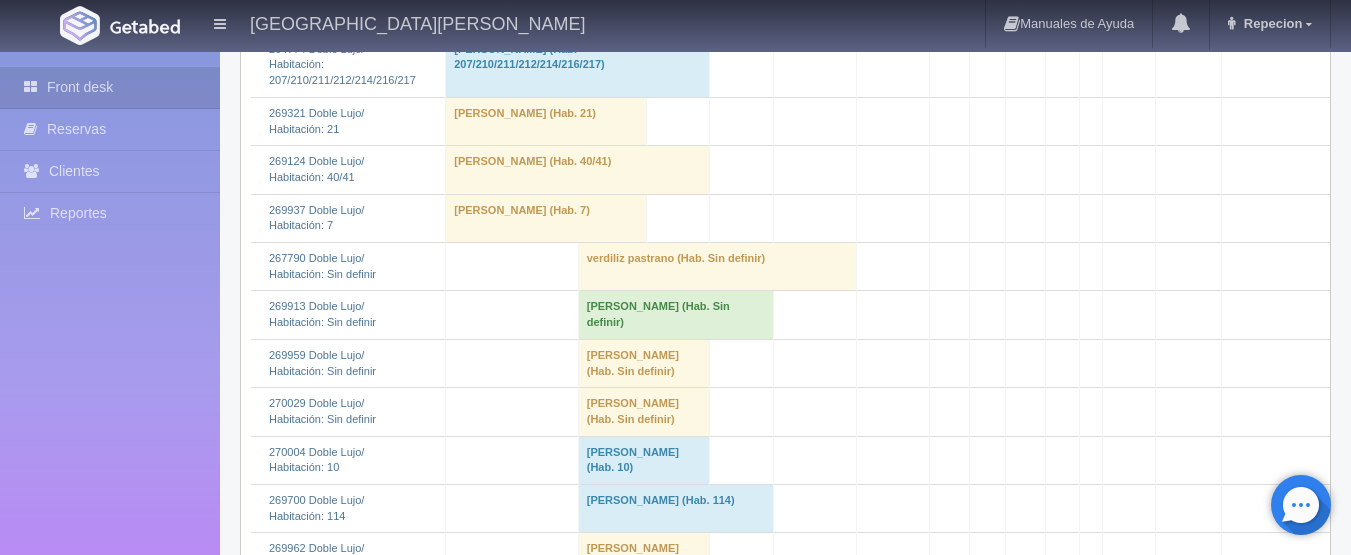 scroll, scrollTop: 1200, scrollLeft: 0, axis: vertical 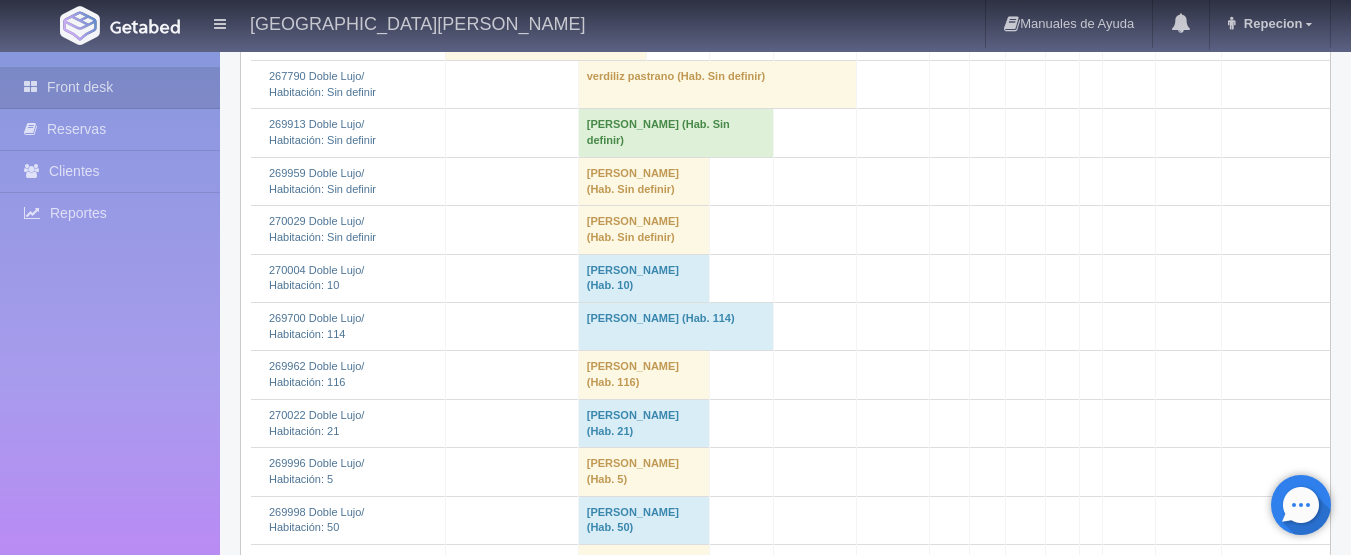 click on "Ana Maria Rivera Lizárraga 												(Hab. Sin definir)" at bounding box center [644, 230] 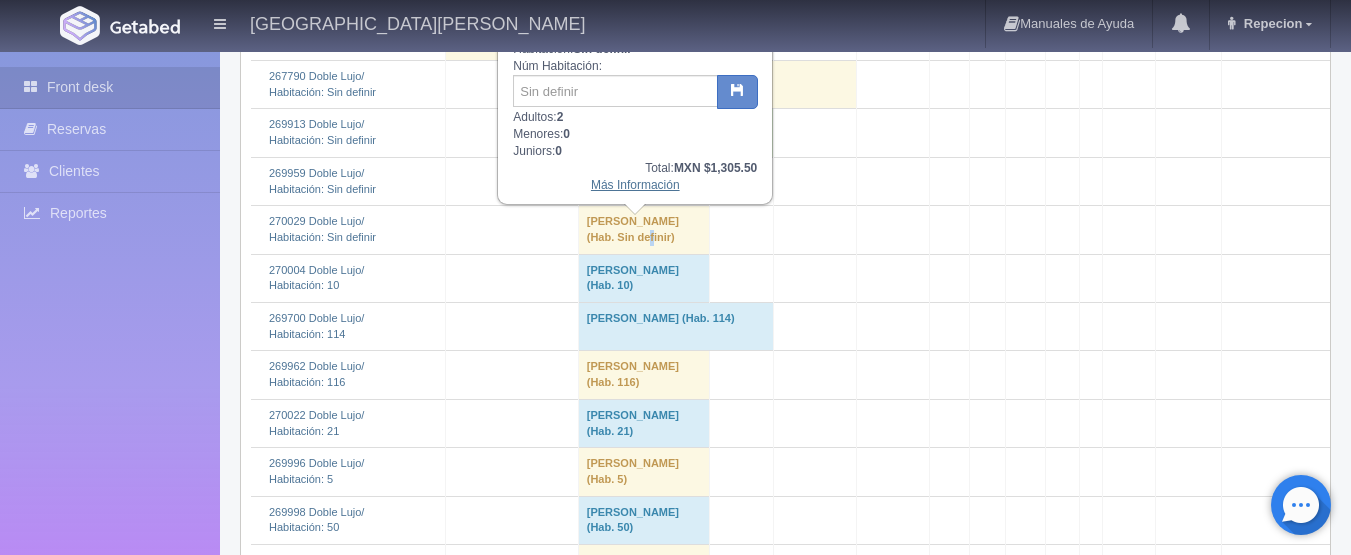 click on "Más Información" at bounding box center (635, 185) 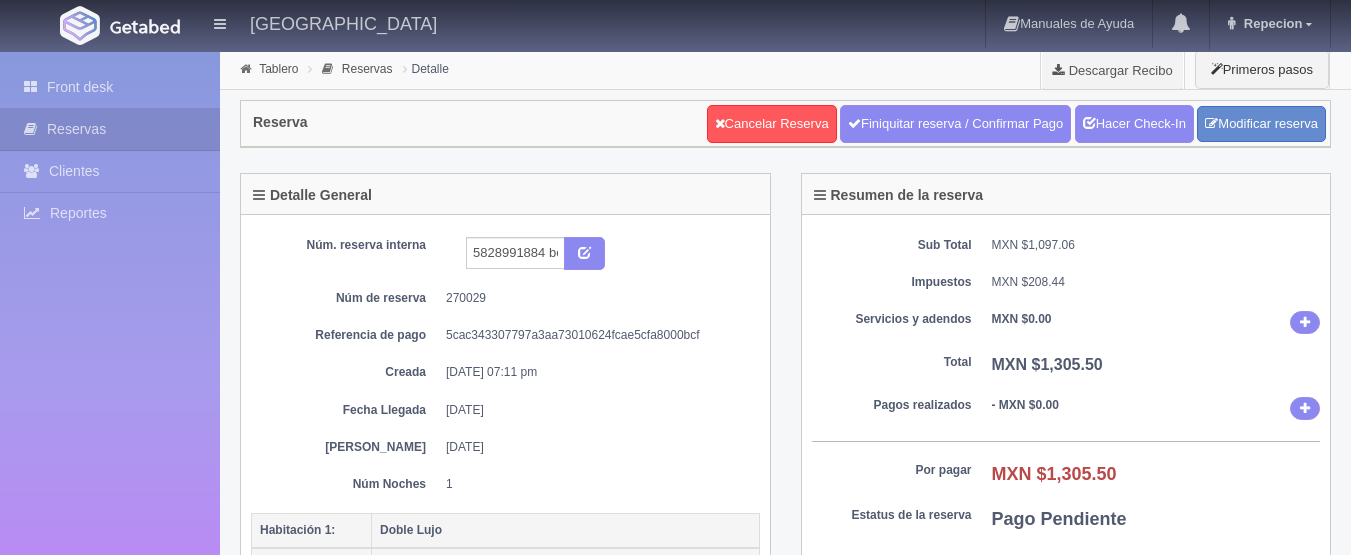 scroll, scrollTop: 0, scrollLeft: 0, axis: both 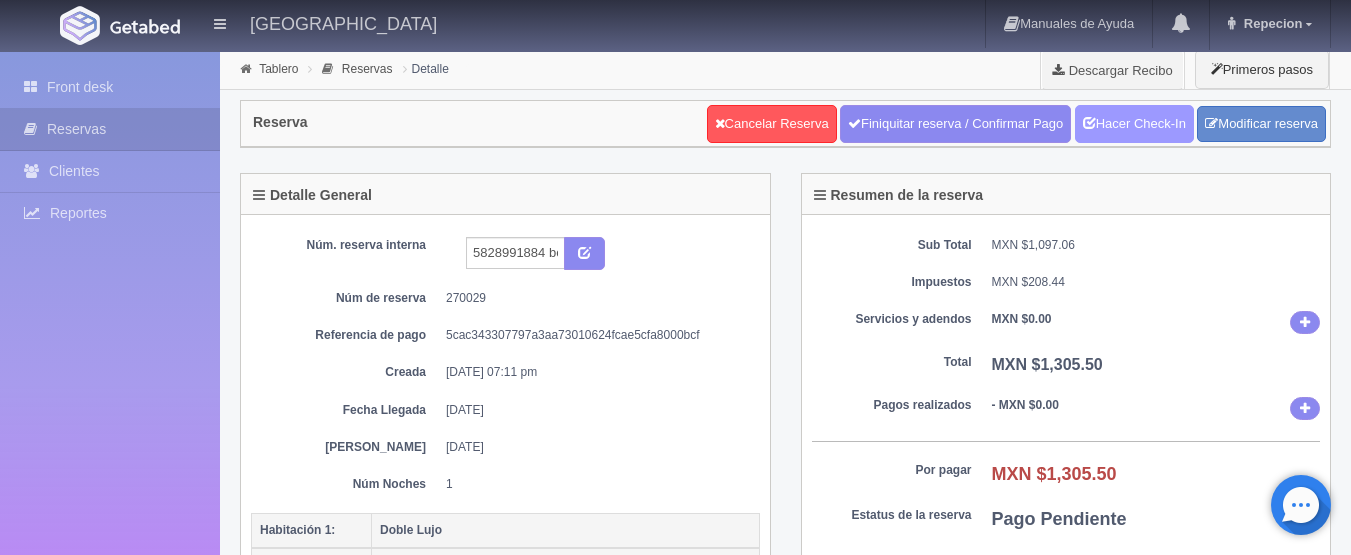 click on "Hacer Check-In" at bounding box center [1134, 124] 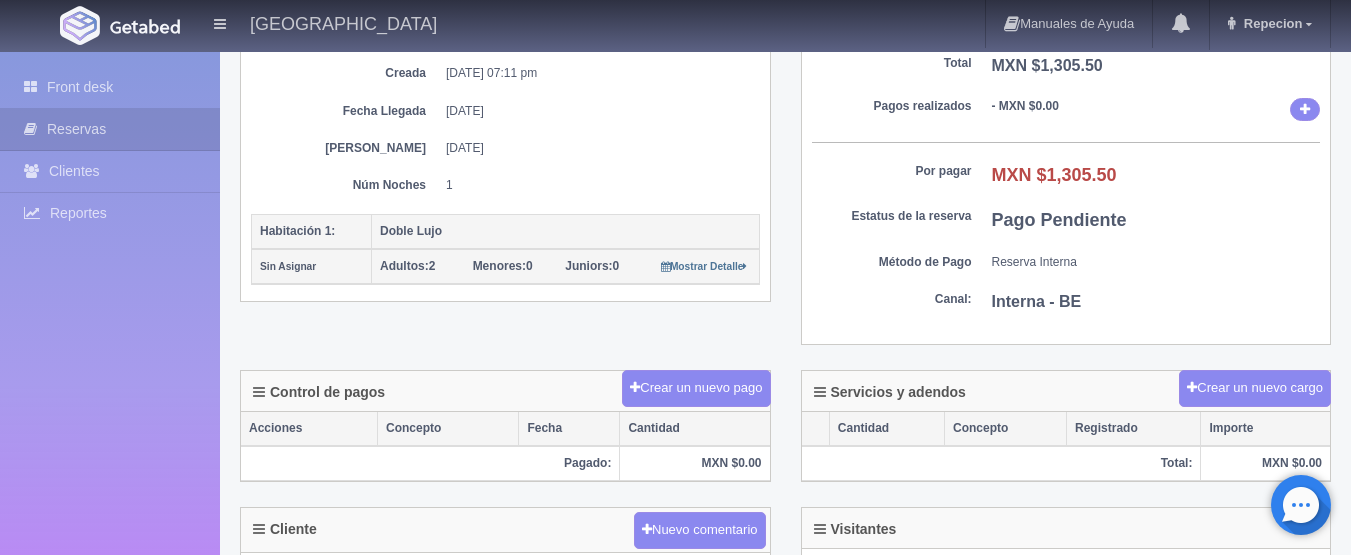 scroll, scrollTop: 300, scrollLeft: 0, axis: vertical 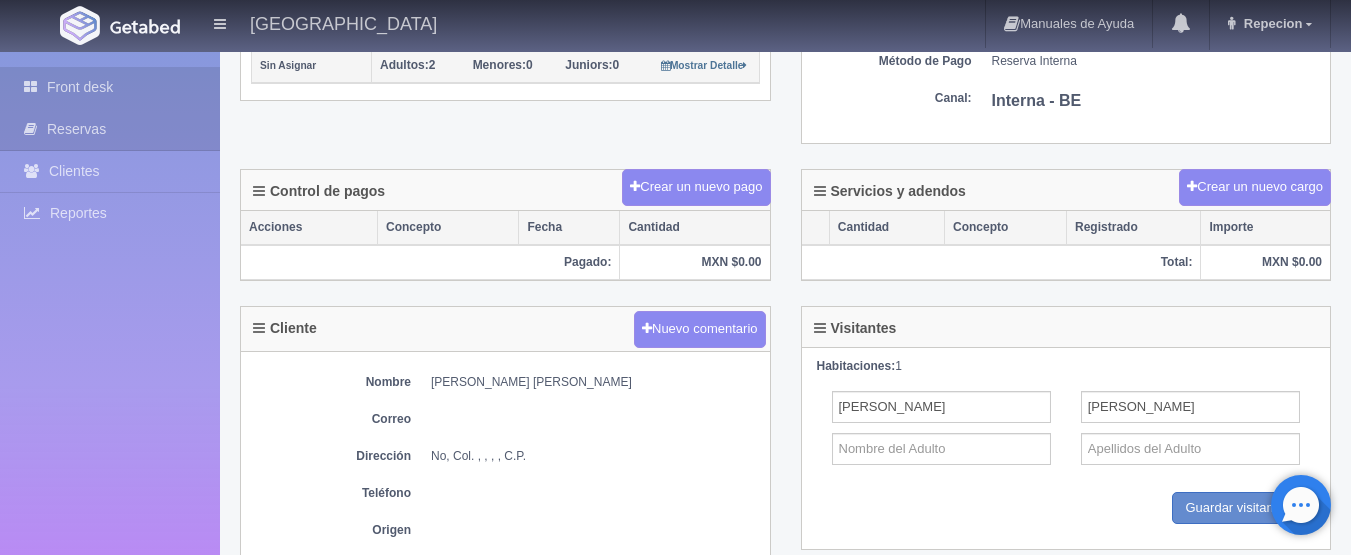 click on "Front desk" at bounding box center (110, 87) 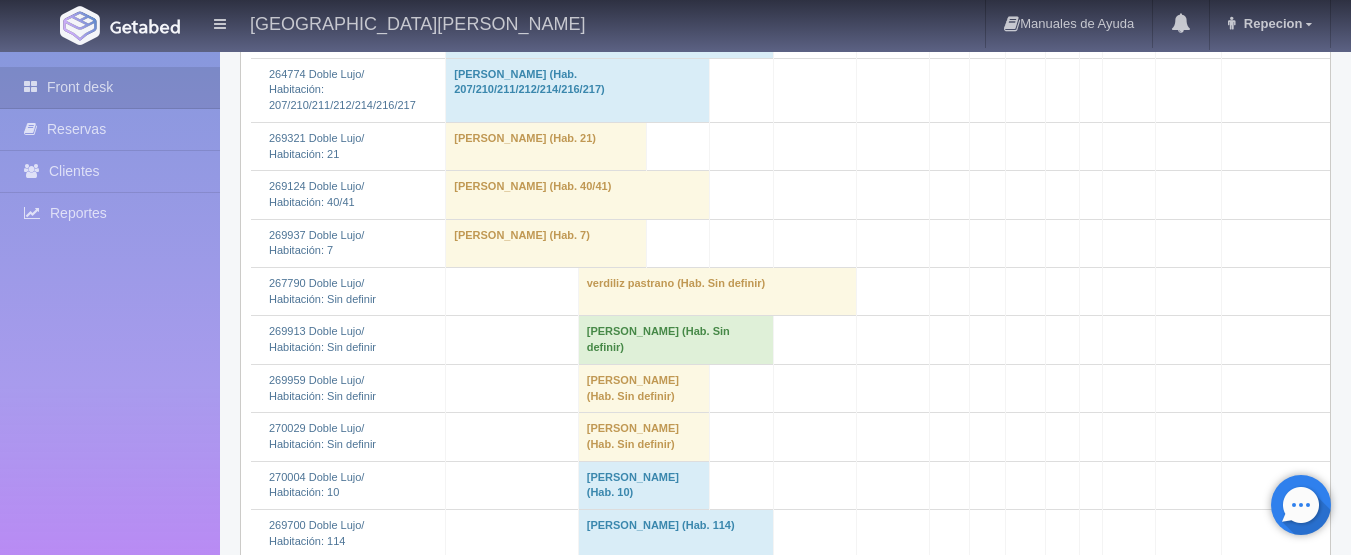 scroll, scrollTop: 1000, scrollLeft: 0, axis: vertical 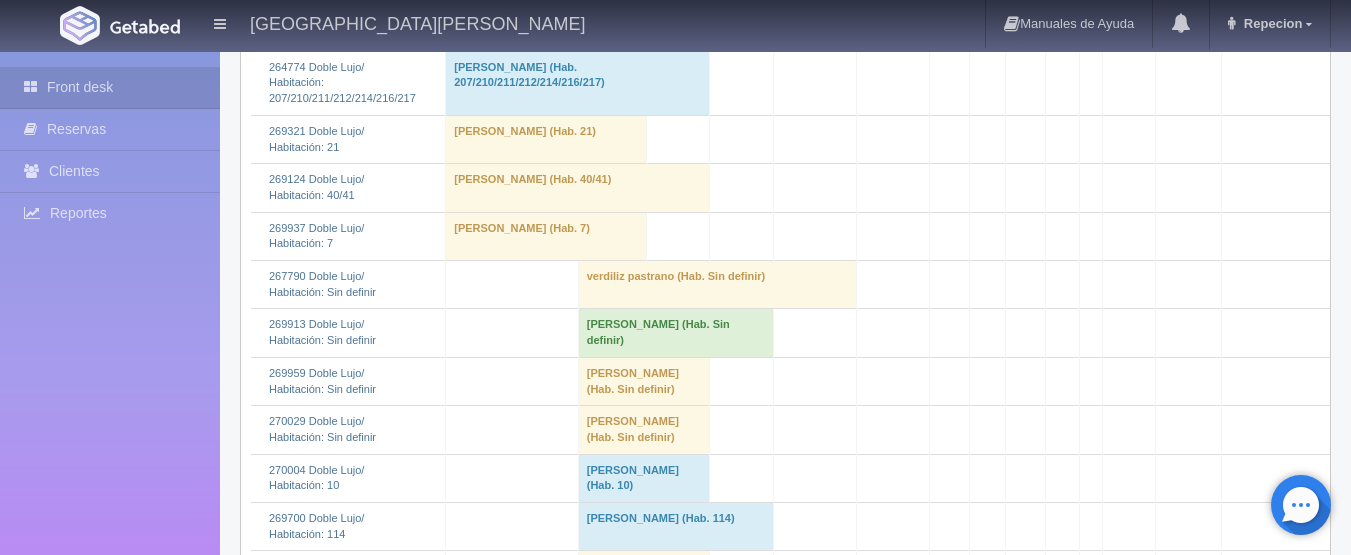 click on "Ana Maria Rivera Lizárraga 												(Hab. Sin definir)" at bounding box center (644, 430) 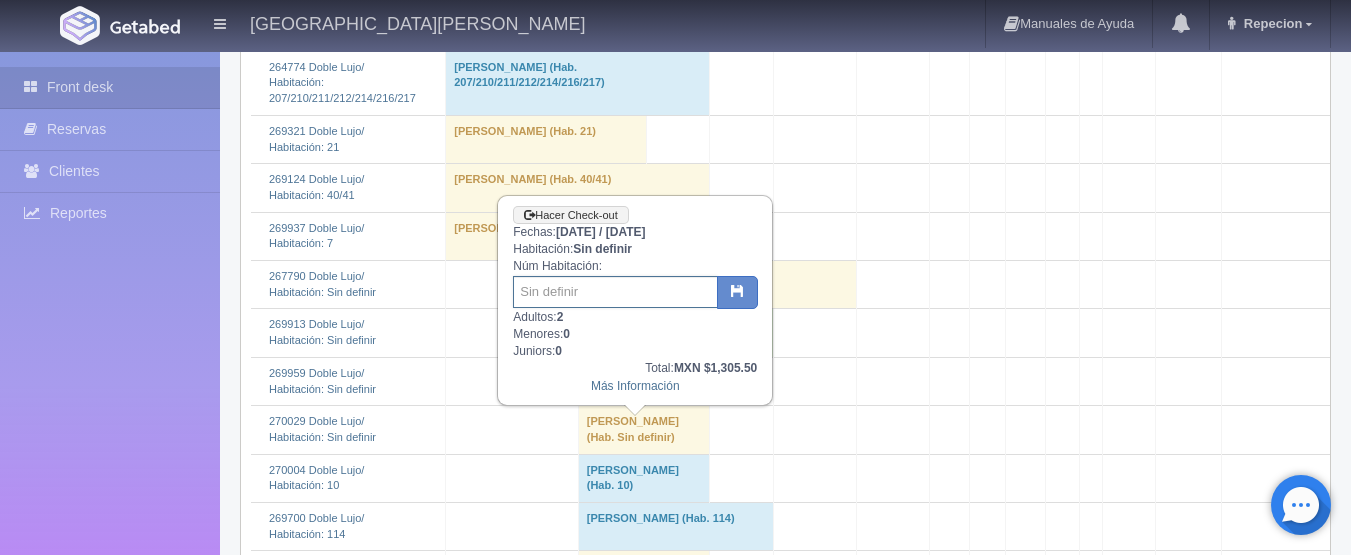 click at bounding box center [615, 292] 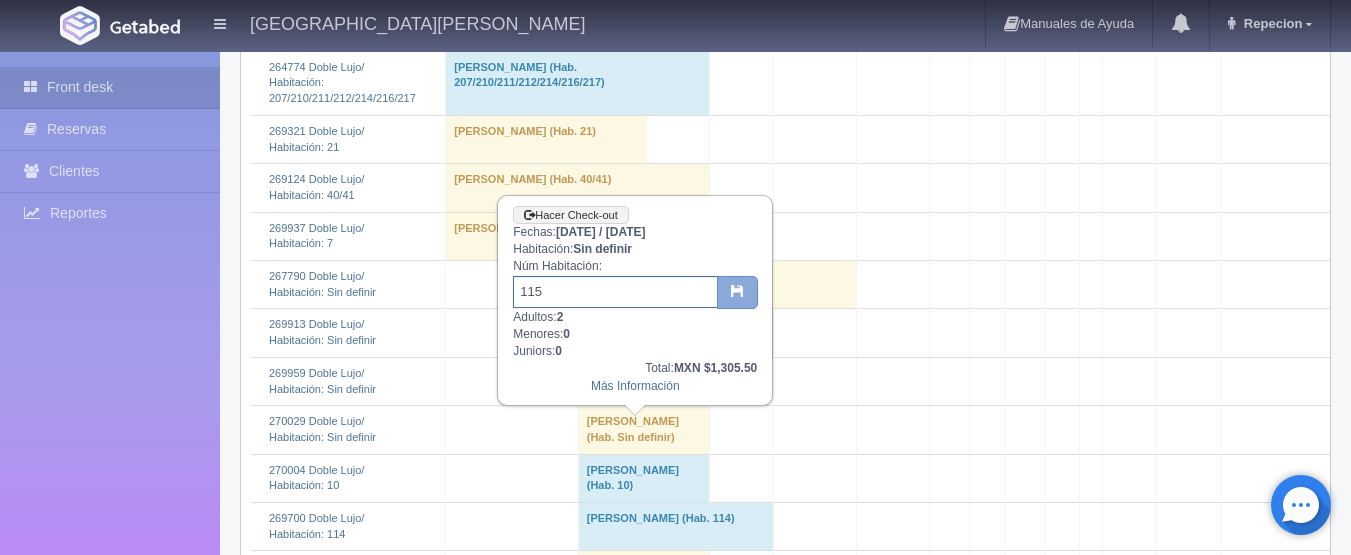type on "115" 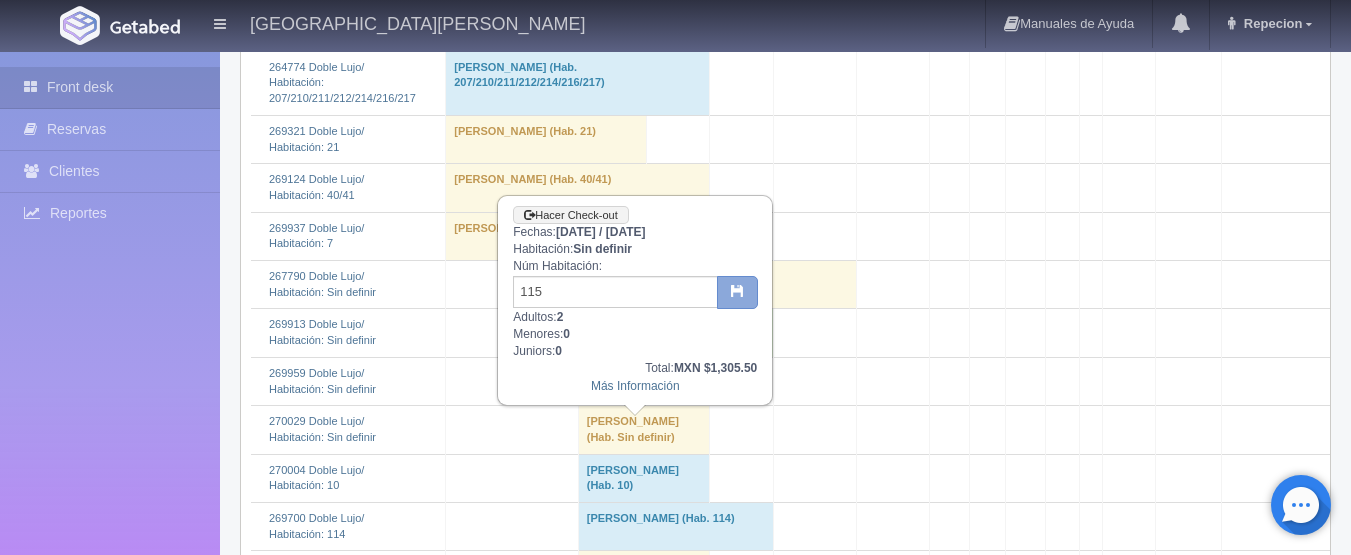 click at bounding box center (737, 290) 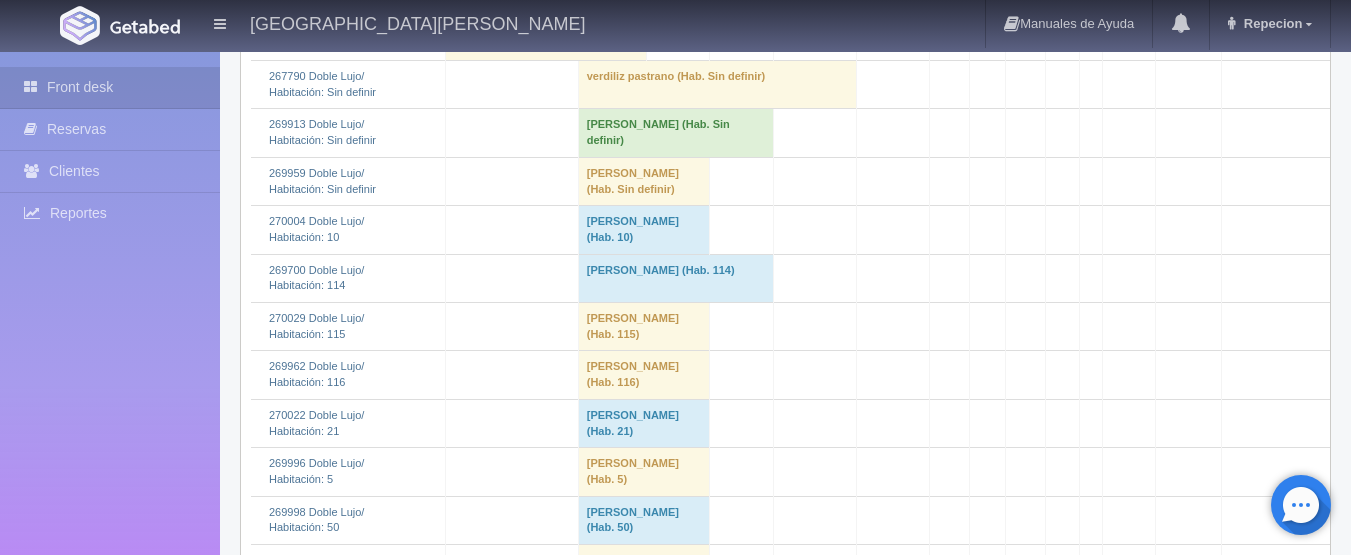 scroll, scrollTop: 1100, scrollLeft: 0, axis: vertical 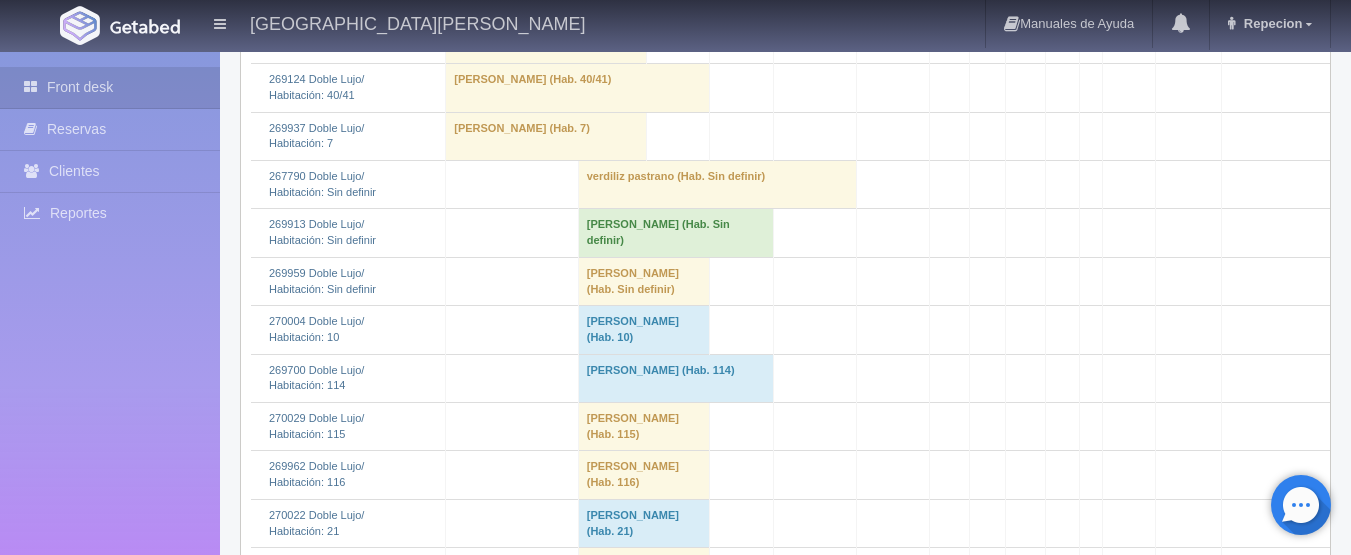 click on "[PERSON_NAME] 												(Hab. Sin definir)" at bounding box center [644, 281] 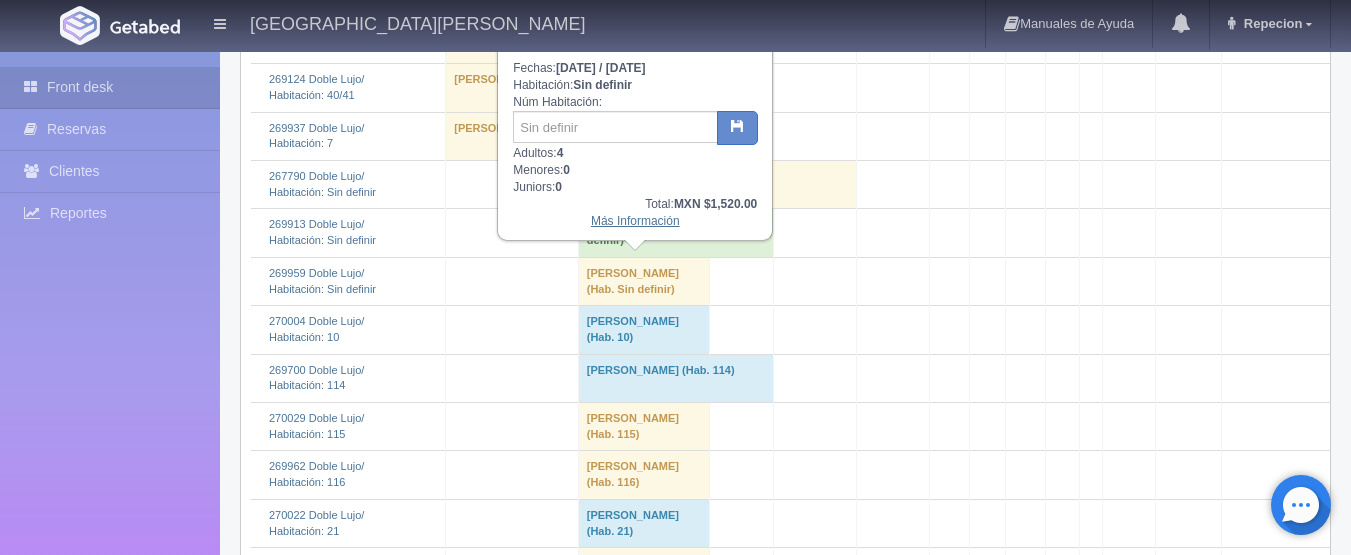 click on "Más Información" at bounding box center (635, 221) 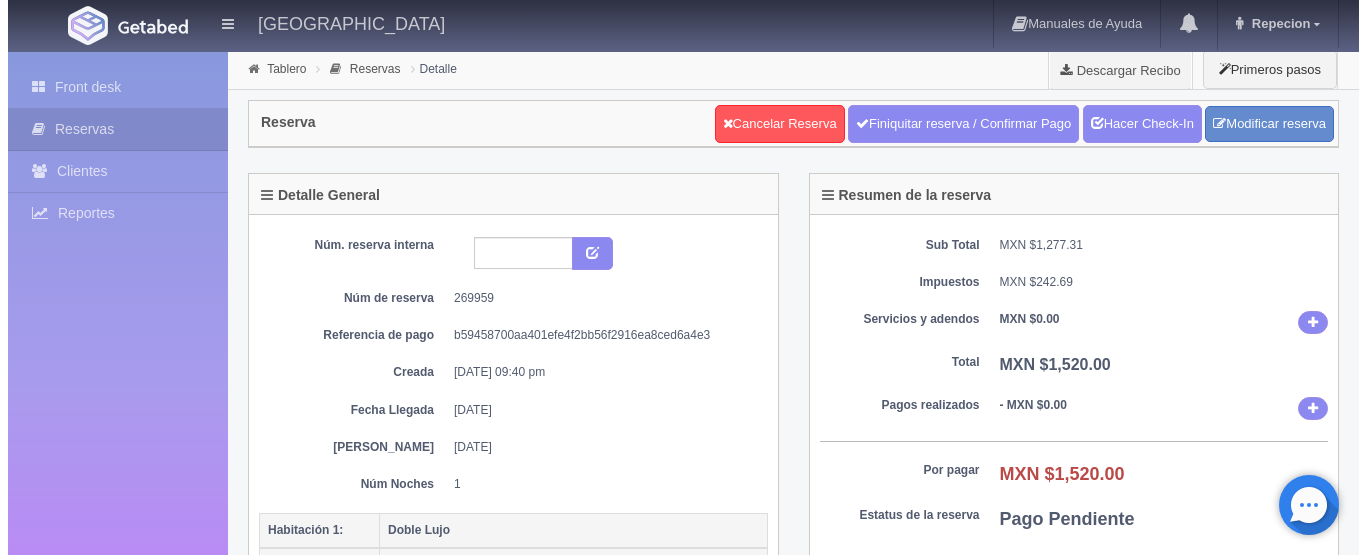scroll, scrollTop: 0, scrollLeft: 0, axis: both 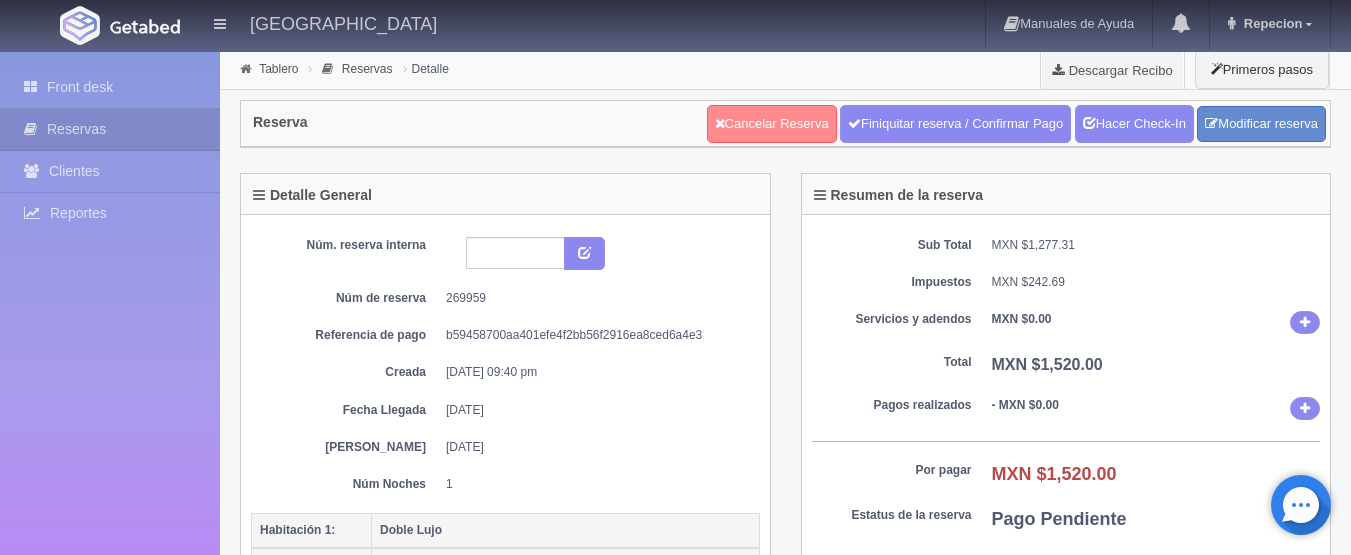 click on "Cancelar Reserva" at bounding box center (772, 124) 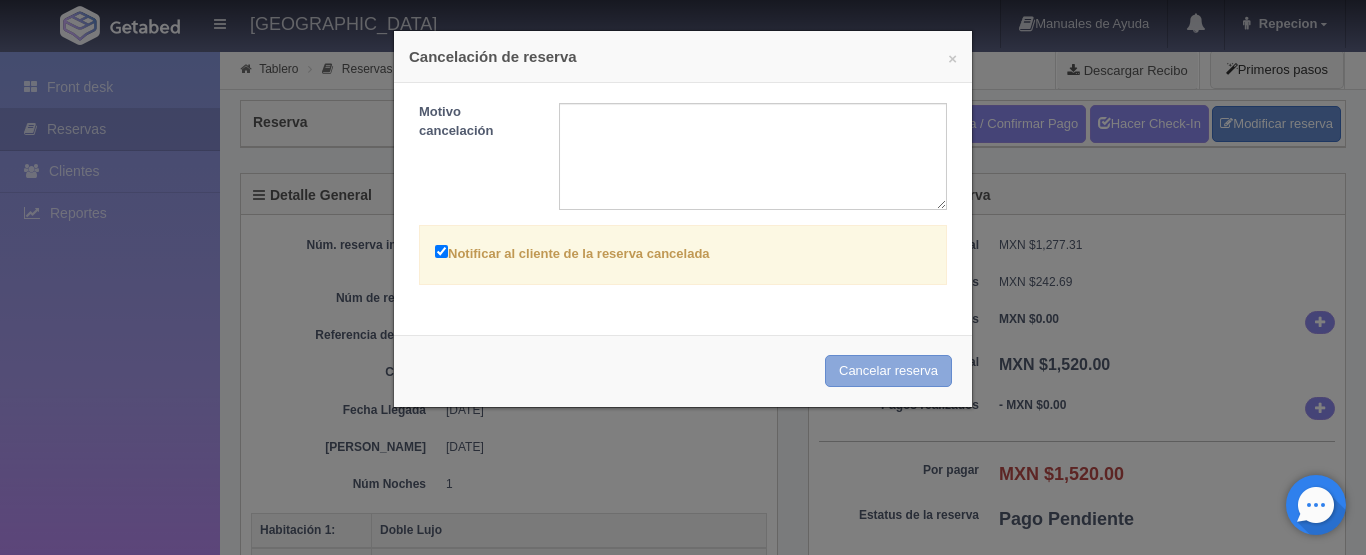 click on "Cancelar reserva" at bounding box center (888, 371) 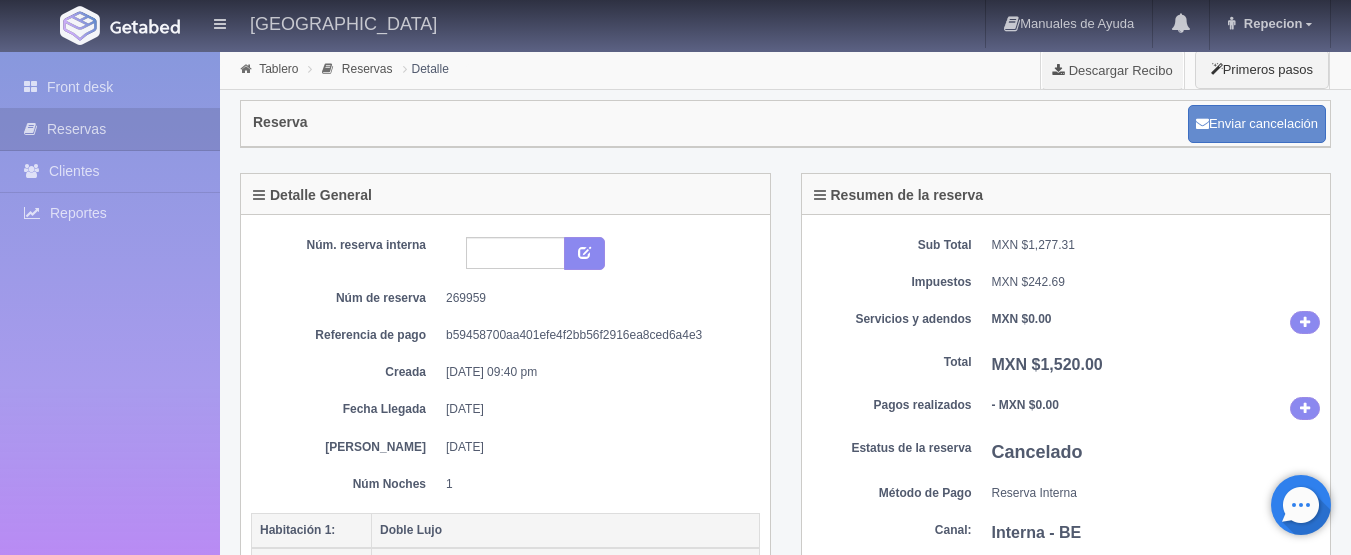scroll, scrollTop: 0, scrollLeft: 0, axis: both 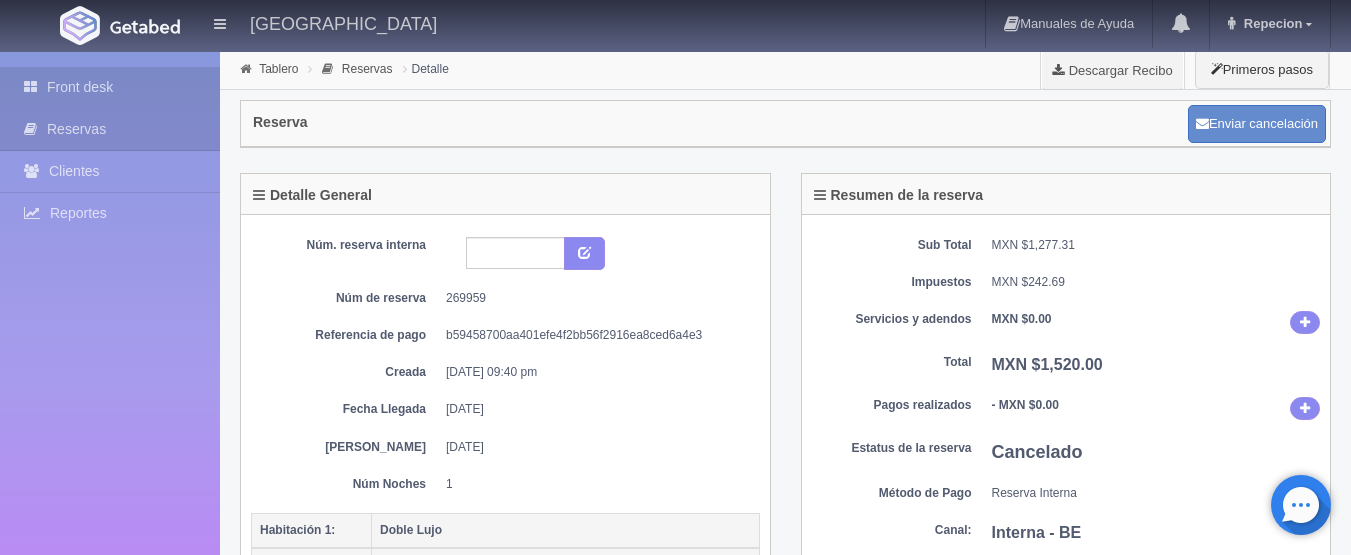 click on "Front desk" at bounding box center (110, 87) 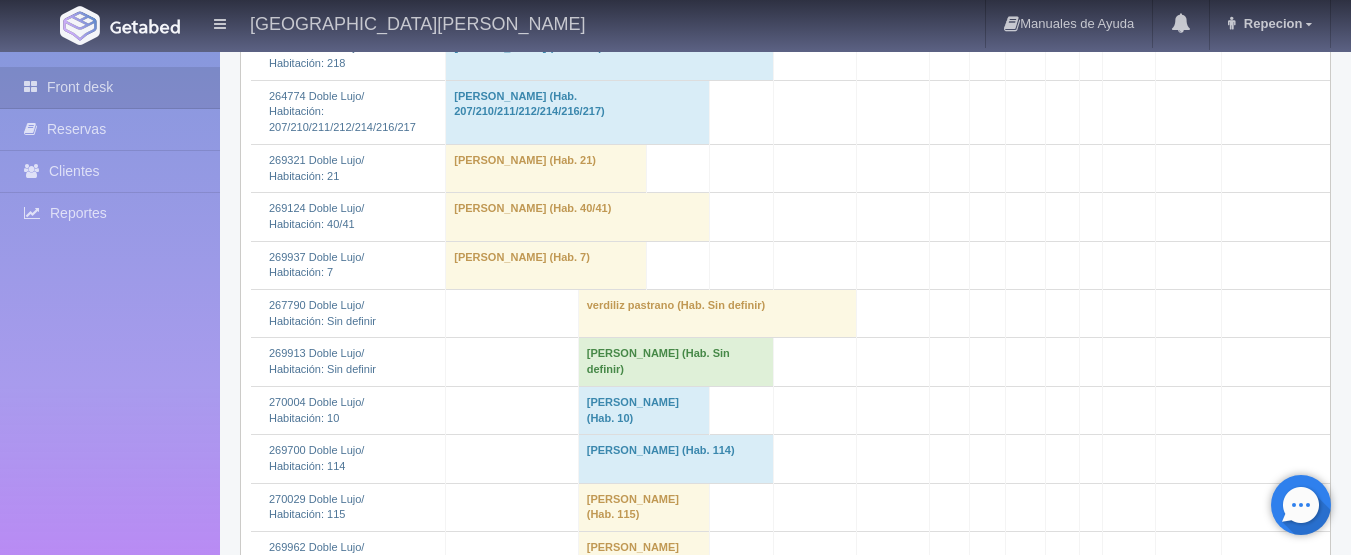 scroll, scrollTop: 1100, scrollLeft: 0, axis: vertical 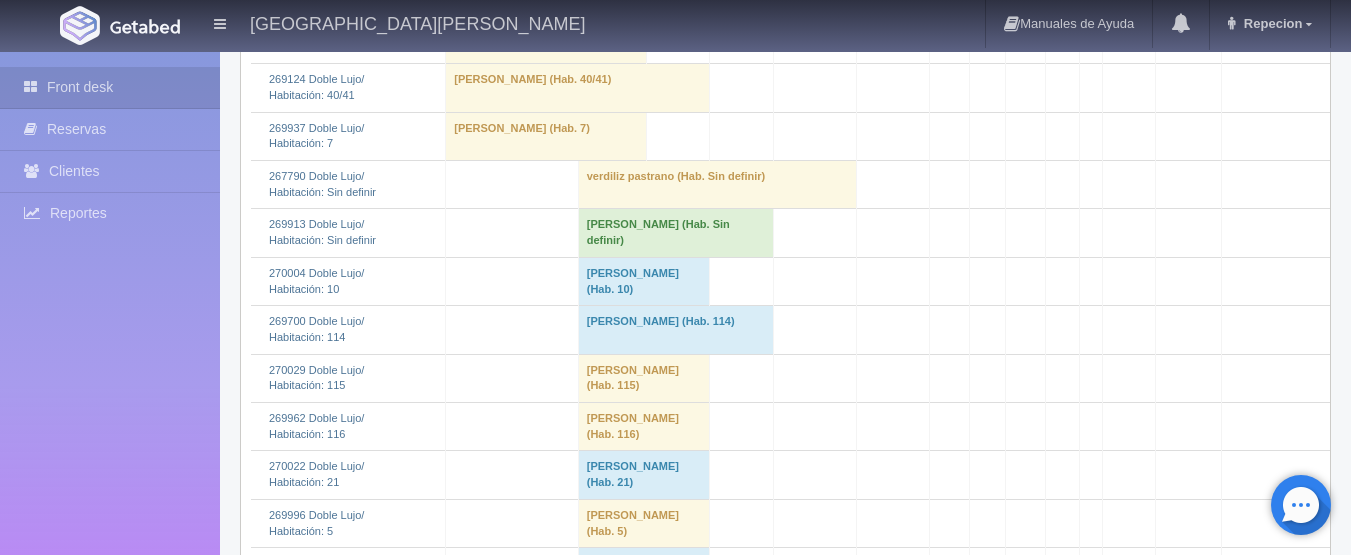 click on "verdiliz pastrano 												(Hab. Sin definir)" at bounding box center [717, 185] 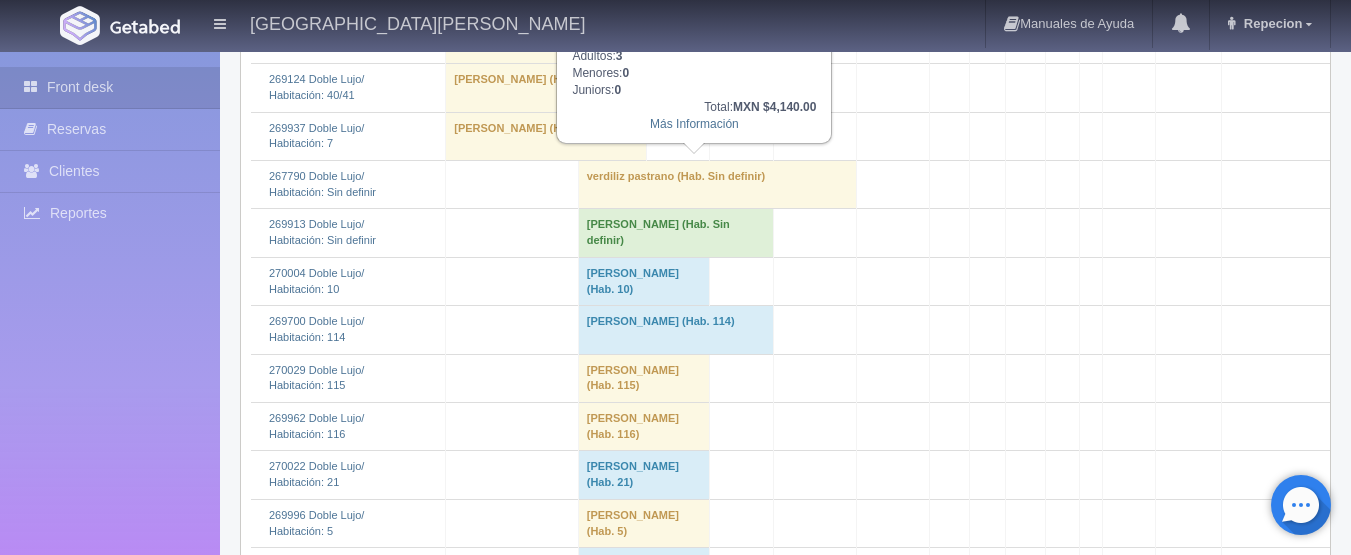click on "verdiliz pastrano 												(Hab. Sin definir)" at bounding box center (717, 185) 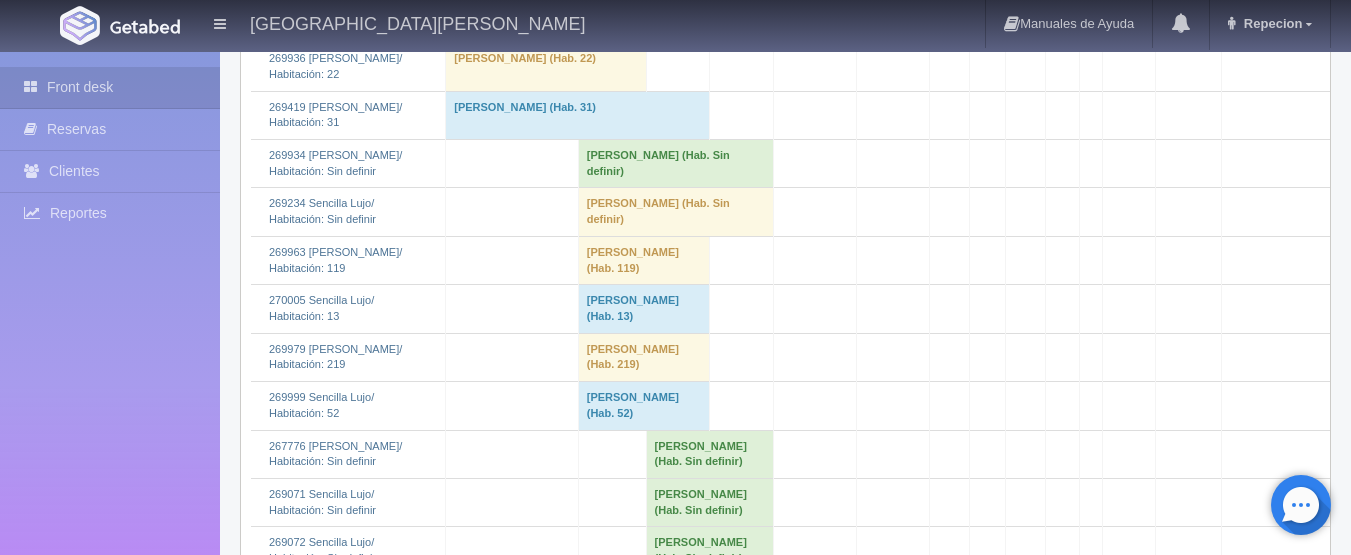 scroll, scrollTop: 4000, scrollLeft: 0, axis: vertical 